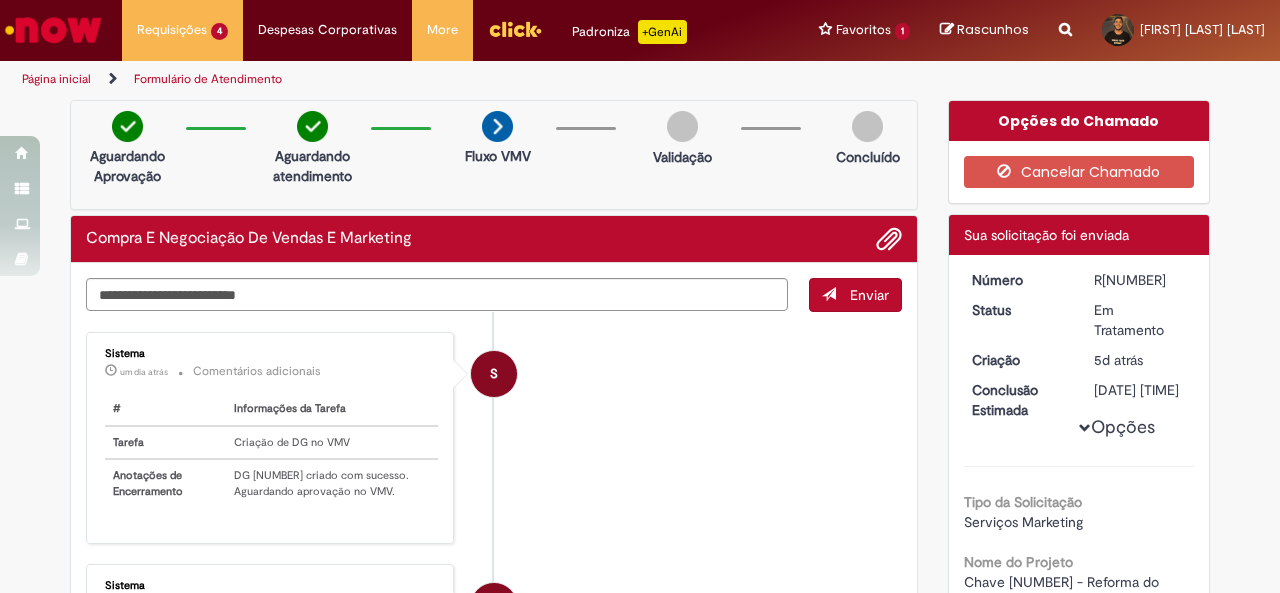 click at bounding box center [437, 294] 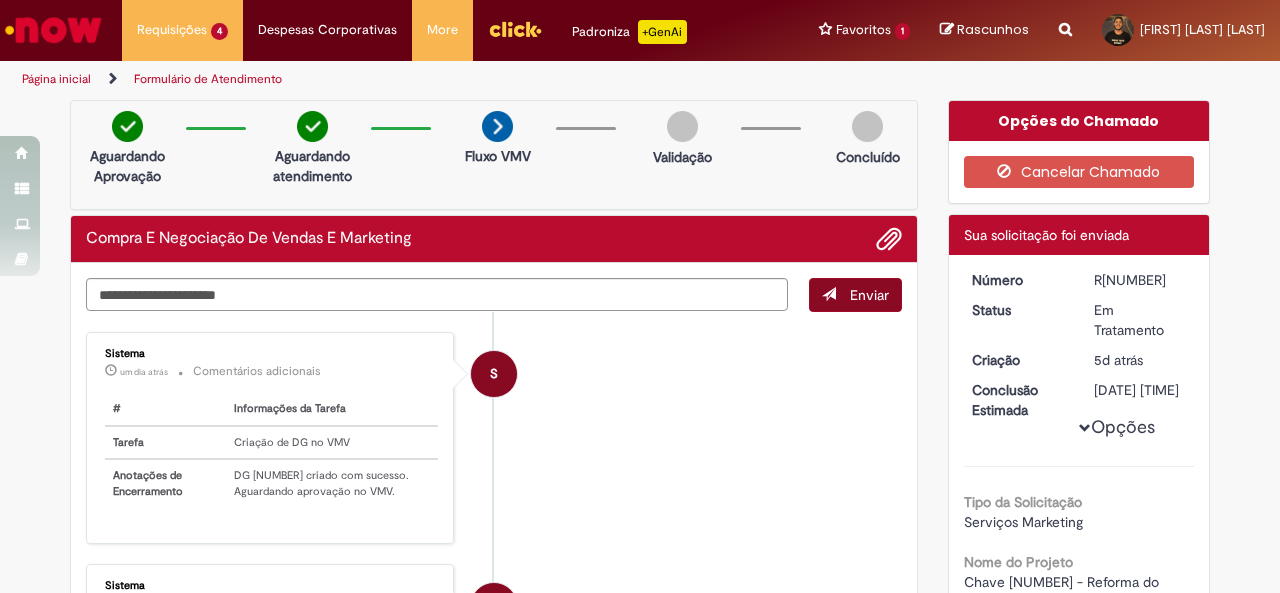 type on "**********" 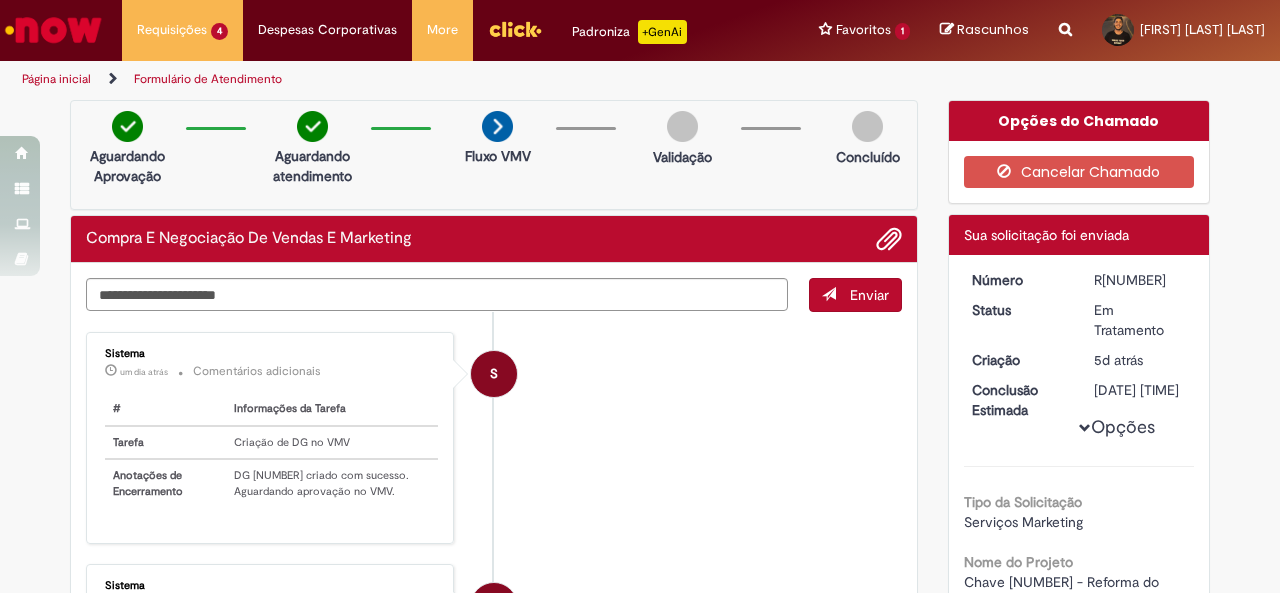 click on "Enviar" at bounding box center (869, 295) 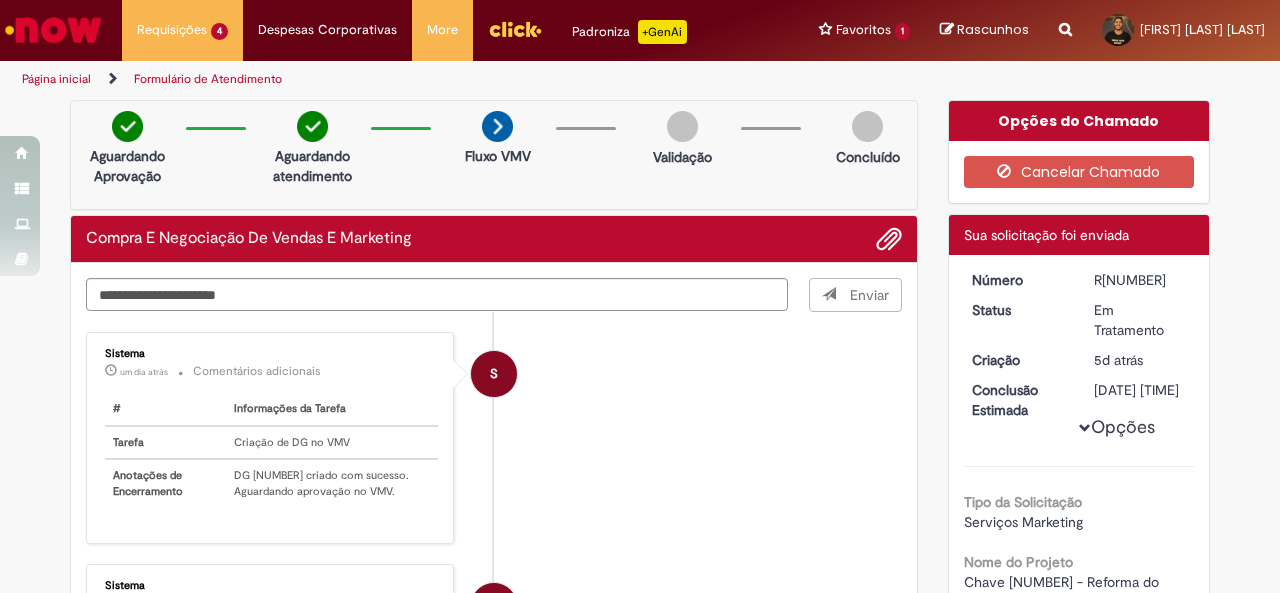 type 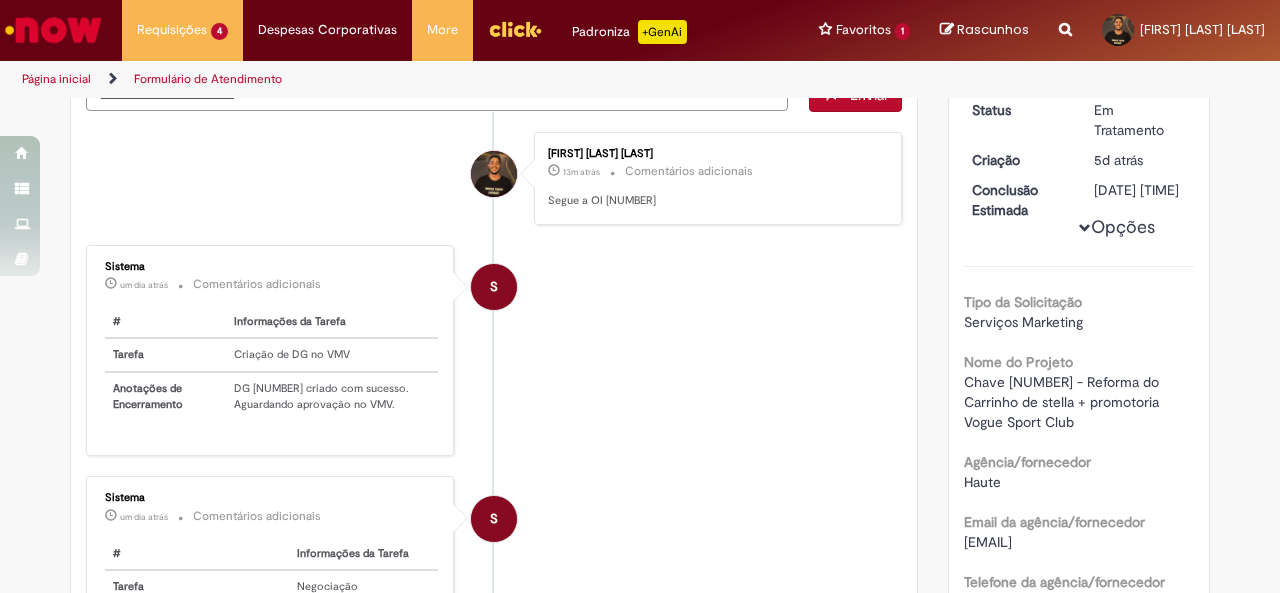 scroll, scrollTop: 400, scrollLeft: 0, axis: vertical 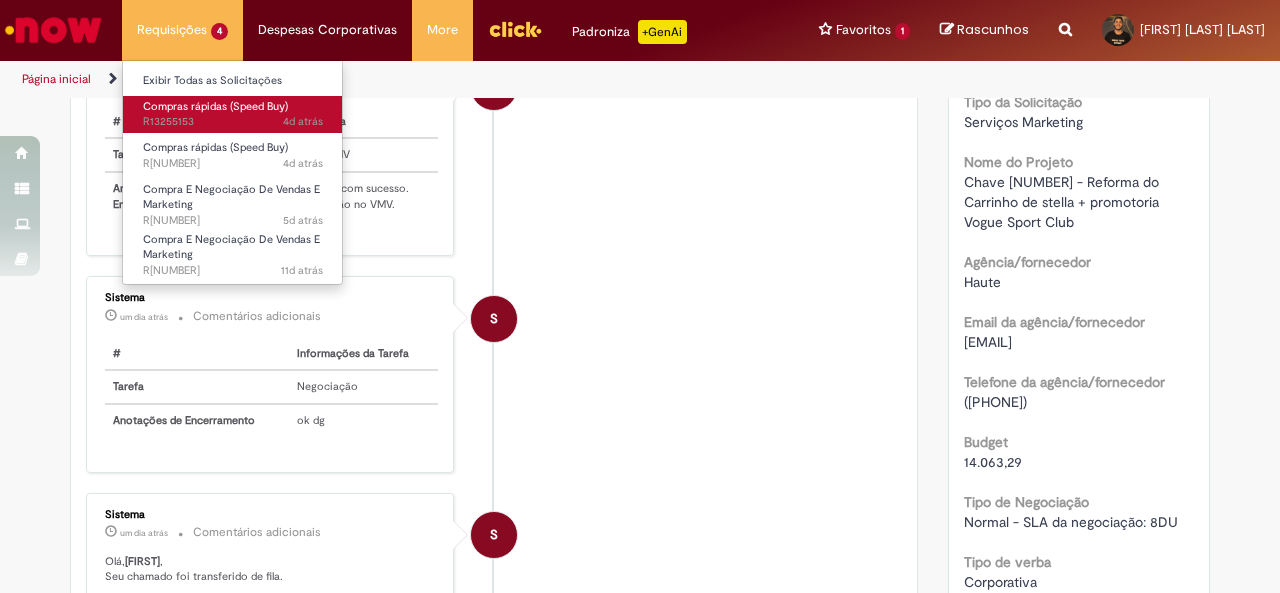 click on "4d atrás 4 dias atrás  R[NUMBER]" at bounding box center [233, 122] 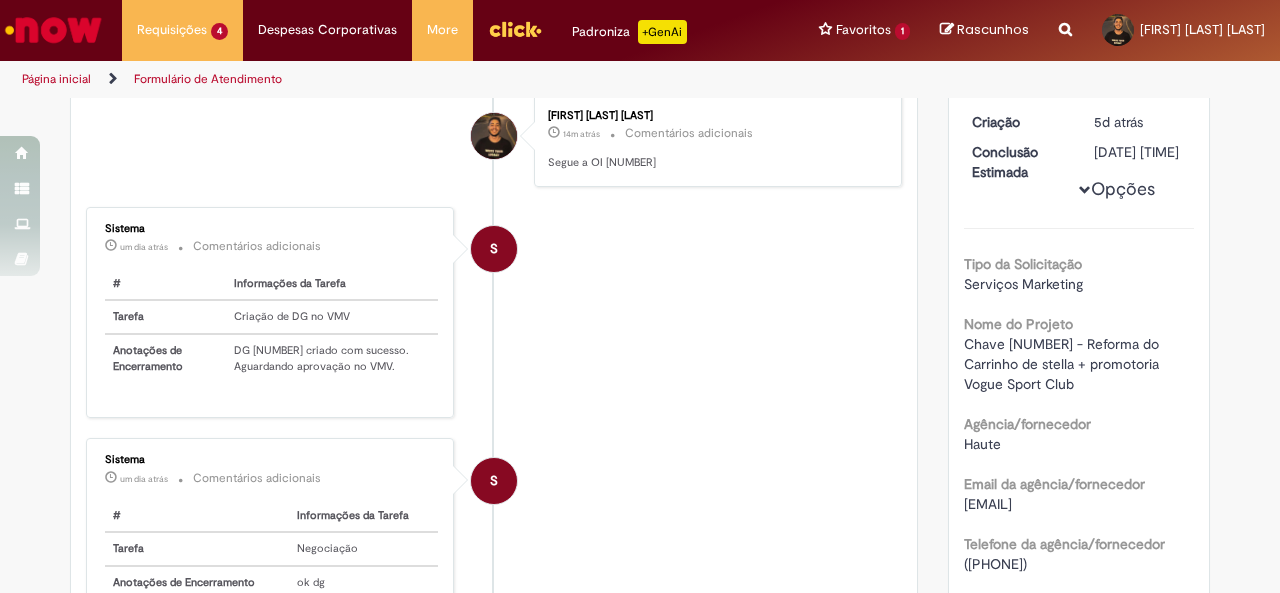 scroll, scrollTop: 0, scrollLeft: 0, axis: both 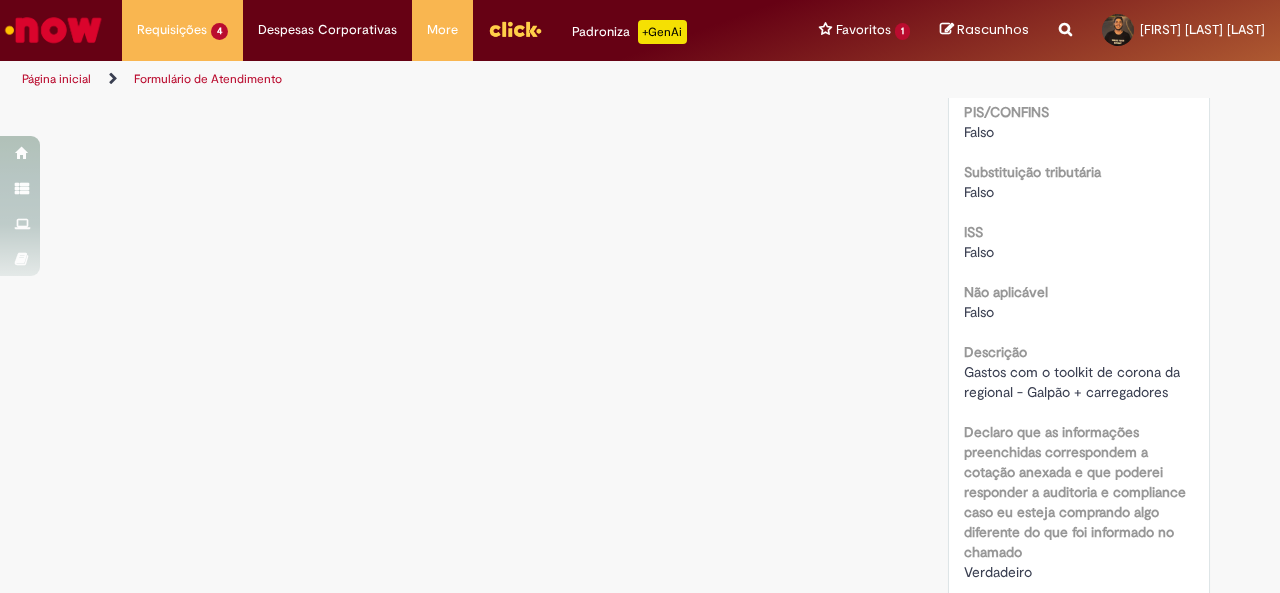 click on "Gastos com o toolkit de corona da regional - Galpão + carregadores" at bounding box center (1074, 382) 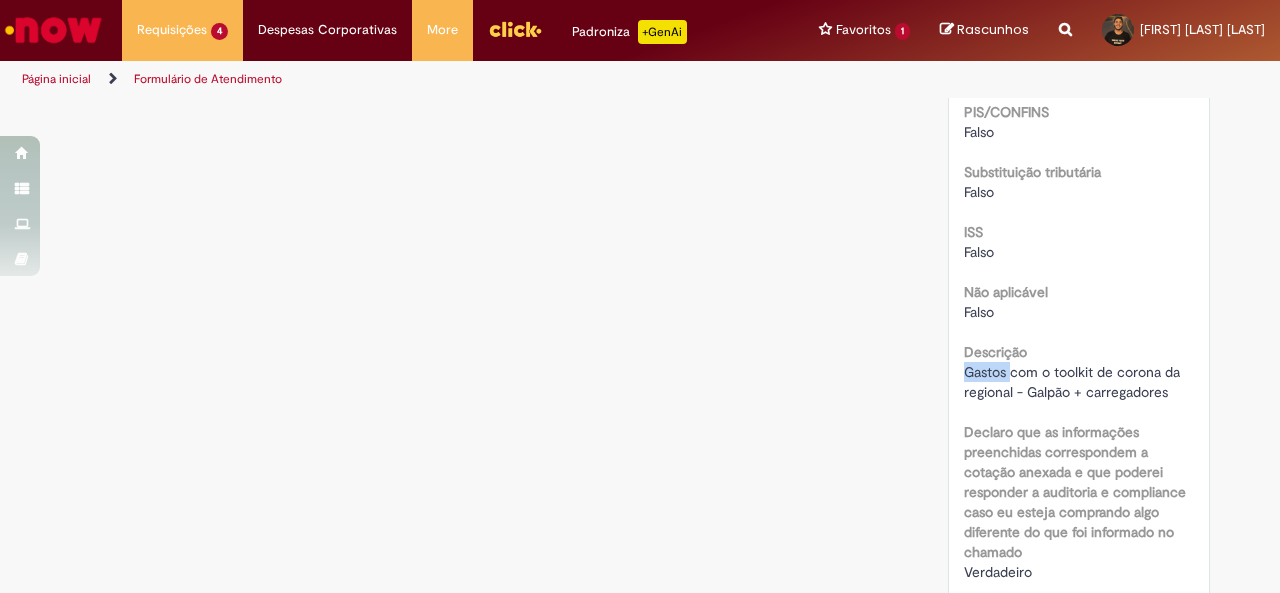 click on "Gastos com o toolkit de corona da regional - Galpão + carregadores" at bounding box center [1074, 382] 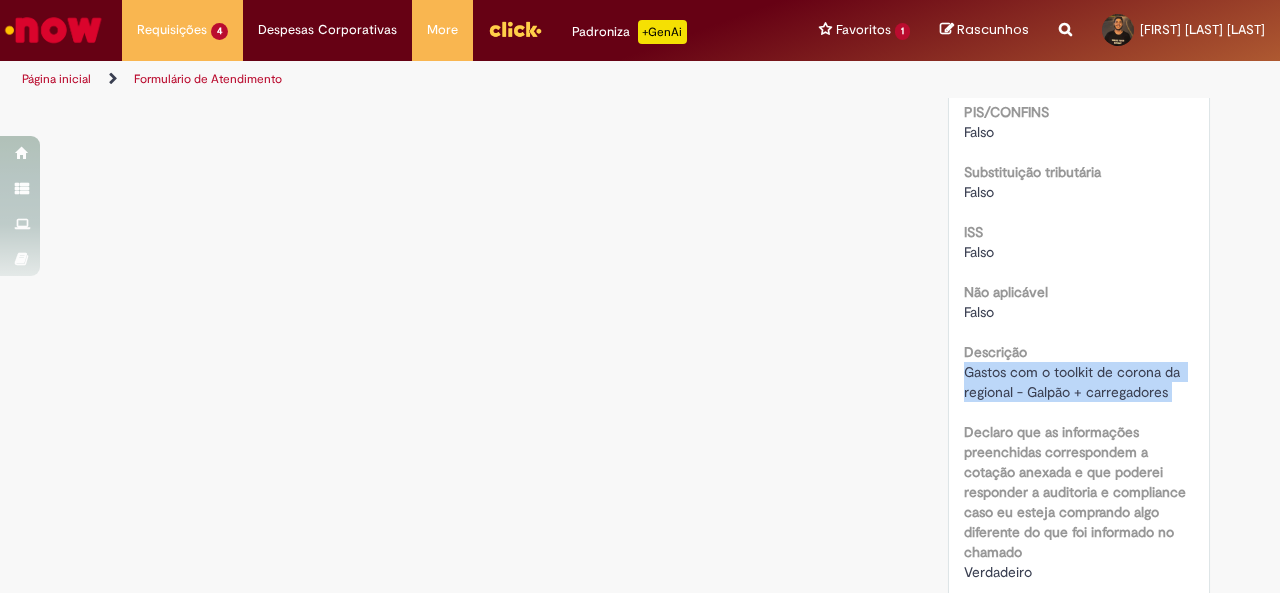 click on "Gastos com o toolkit de corona da regional - Galpão + carregadores" at bounding box center (1074, 382) 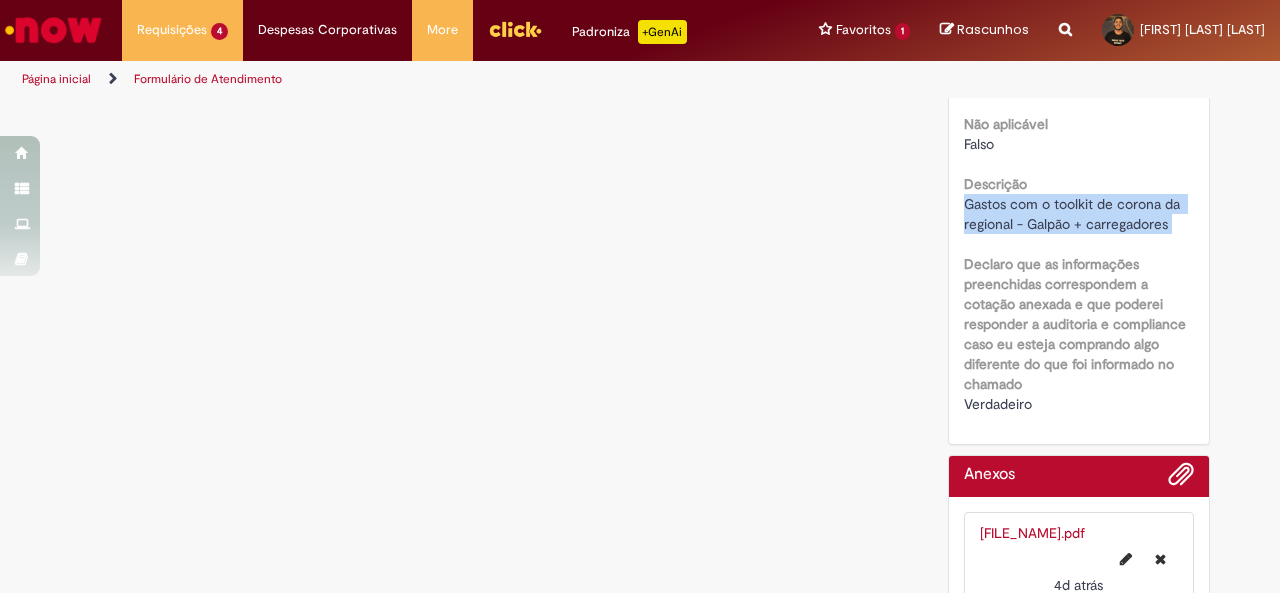 scroll, scrollTop: 3000, scrollLeft: 0, axis: vertical 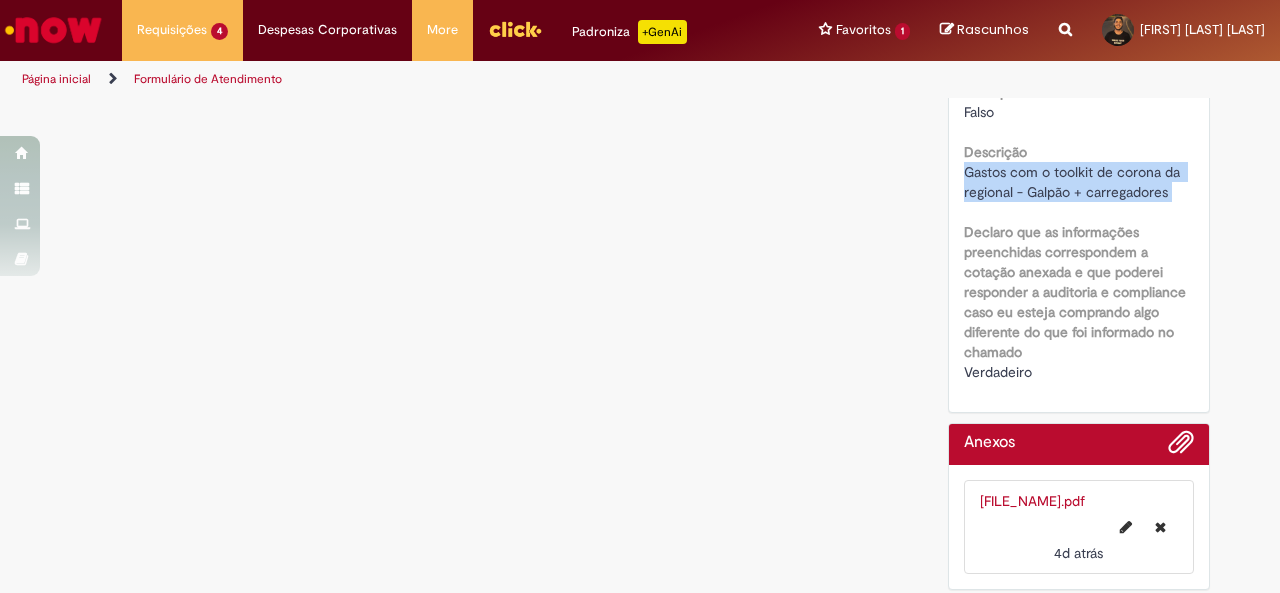 click on "Verificar Código de Barras
Aguardando Aprovação
Aguardando atendimento
Em andamento
Validação
Concluído
Compras rápidas (Speed Buy)
Enviar
AR
Ambev RPA
4d atrás 4 dias atrás     Comentários adicionais" at bounding box center (640, -1150) 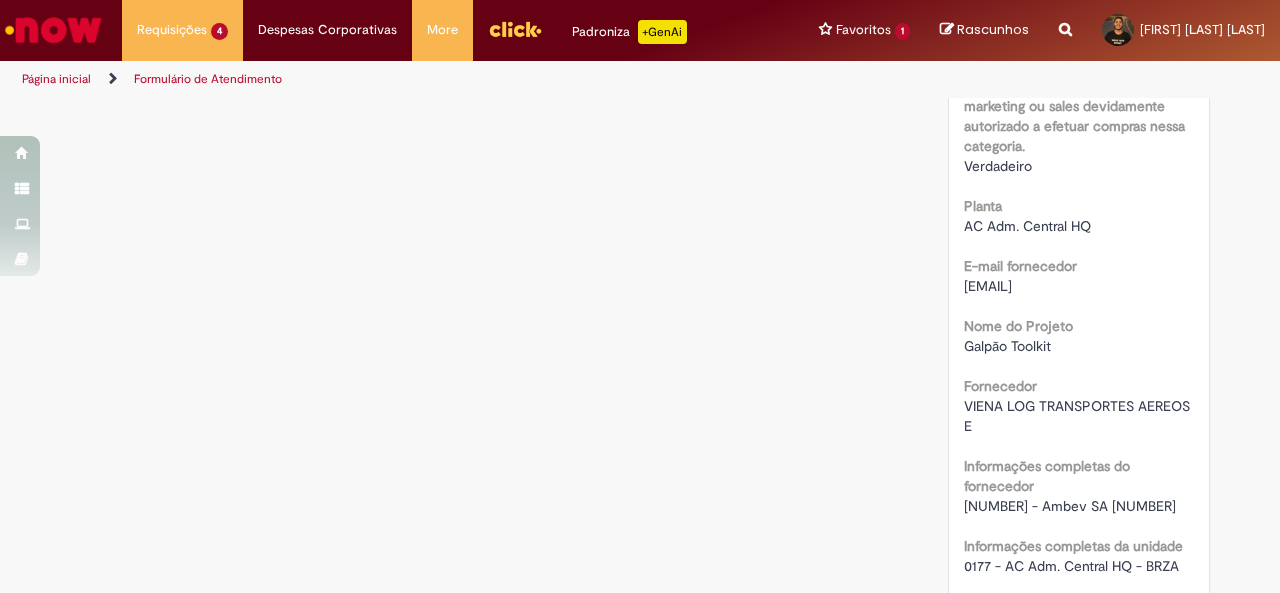 scroll, scrollTop: 1742, scrollLeft: 0, axis: vertical 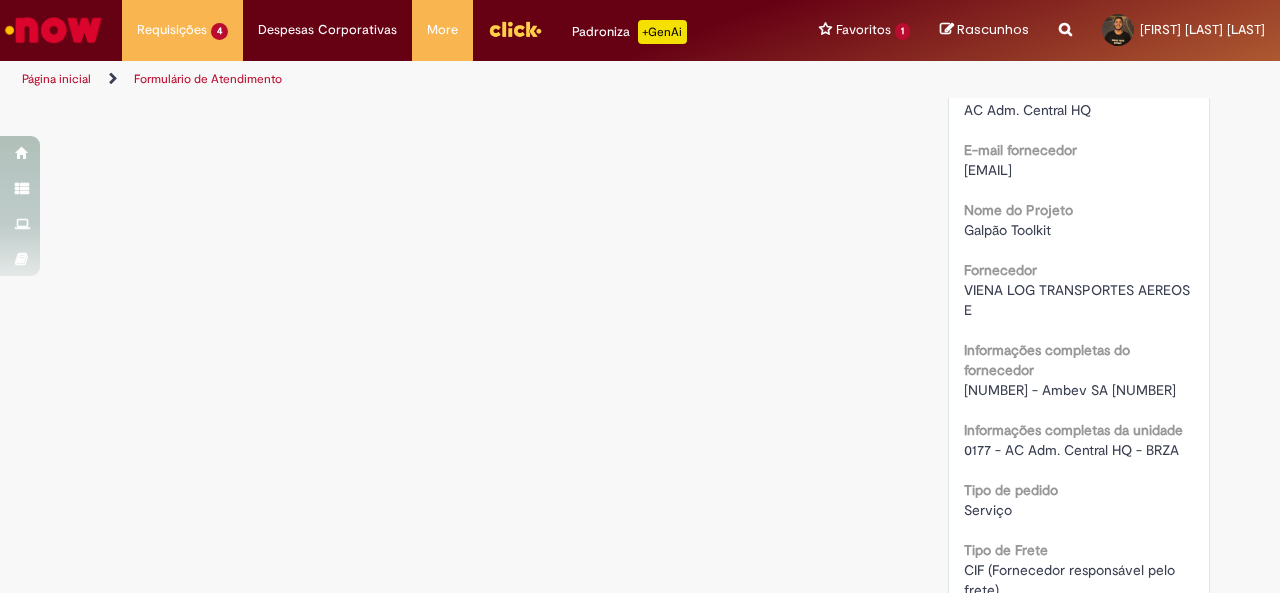 drag, startPoint x: 1032, startPoint y: 409, endPoint x: 1139, endPoint y: 408, distance: 107.00467 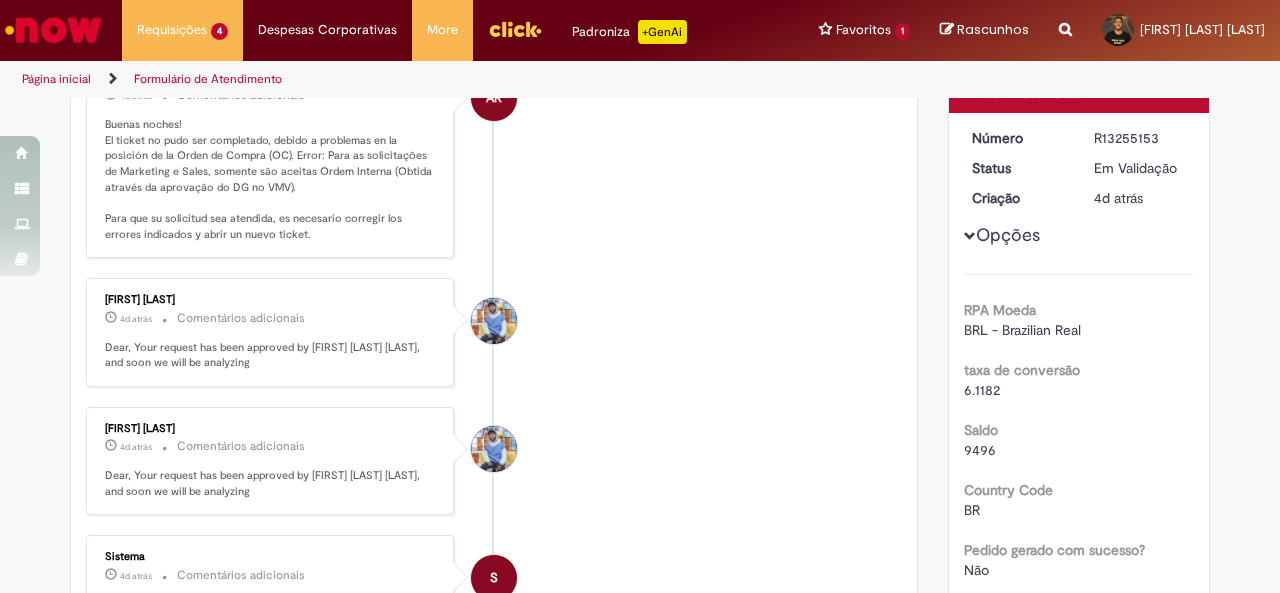 scroll, scrollTop: 0, scrollLeft: 0, axis: both 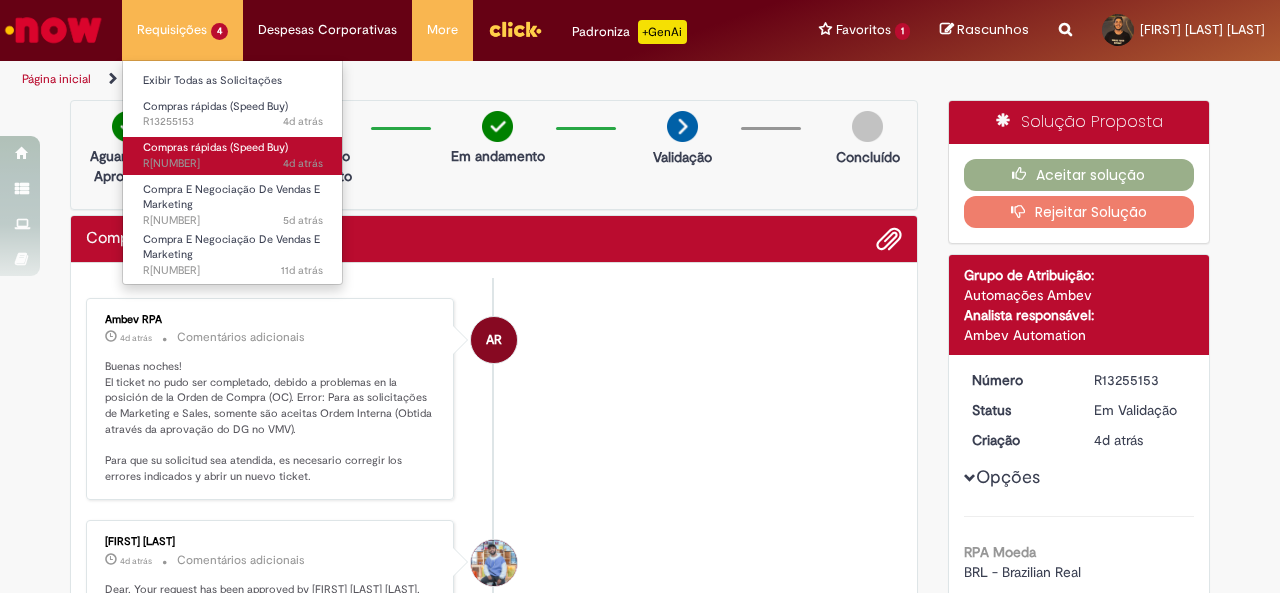 click on "Compras rápidas (Speed Buy)" at bounding box center (215, 147) 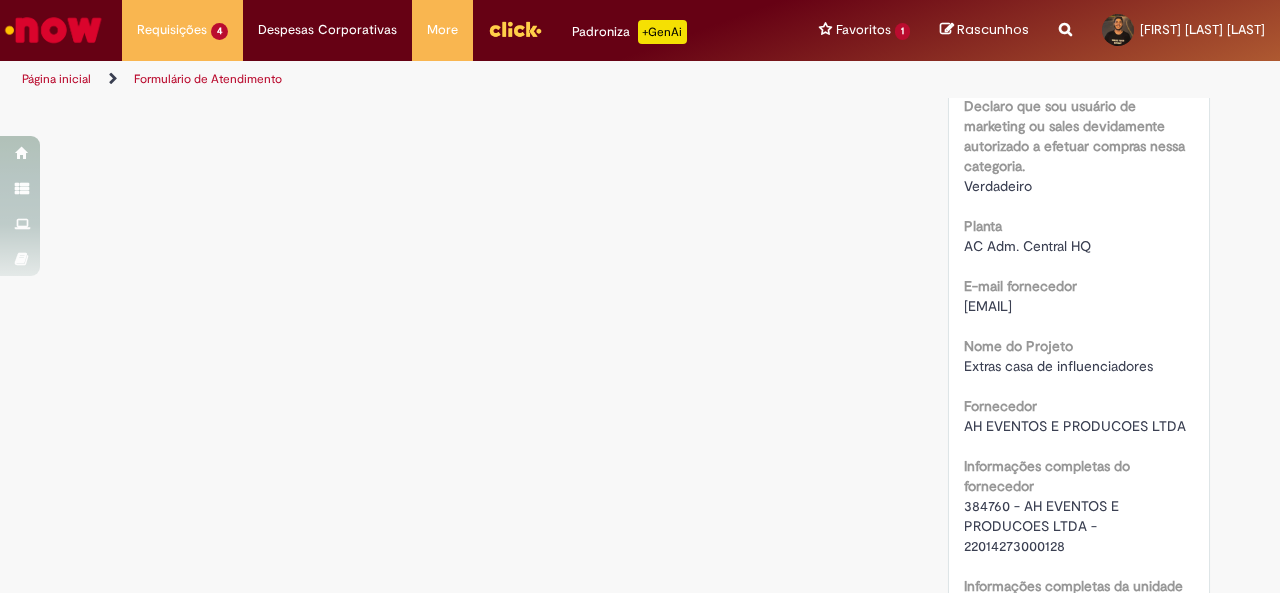 scroll, scrollTop: 1714, scrollLeft: 0, axis: vertical 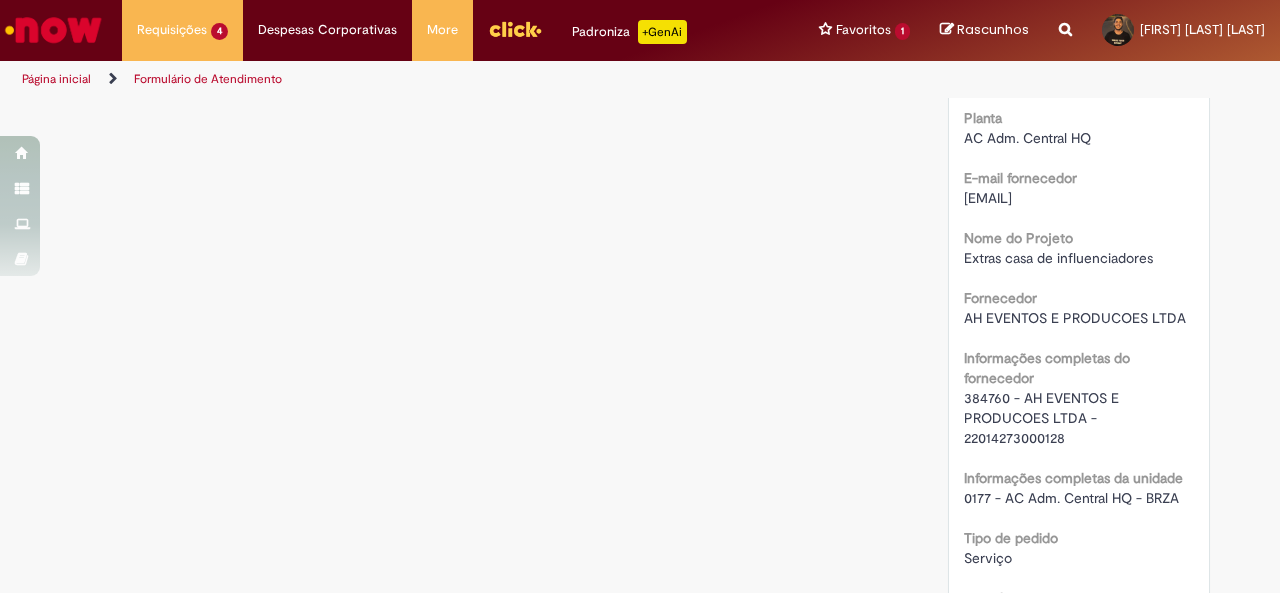 click on "384760 - AH EVENTOS E PRODUCOES LTDA - 22014273000128" at bounding box center (1043, 418) 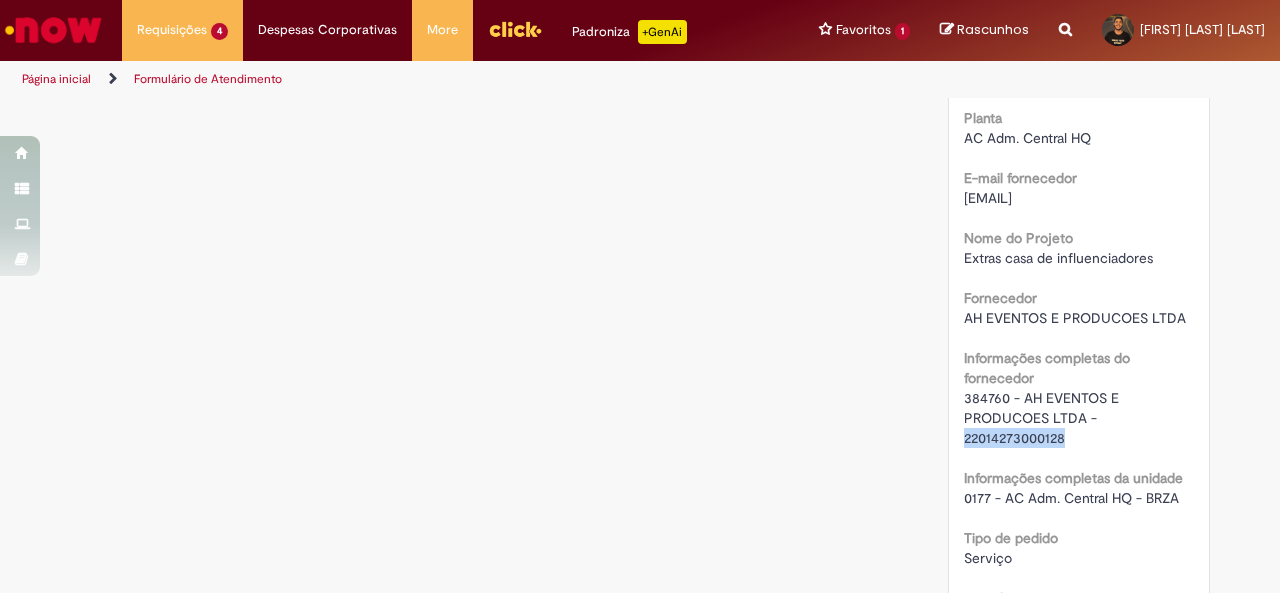 click on "384760 - AH EVENTOS E PRODUCOES LTDA - 22014273000128" at bounding box center (1043, 418) 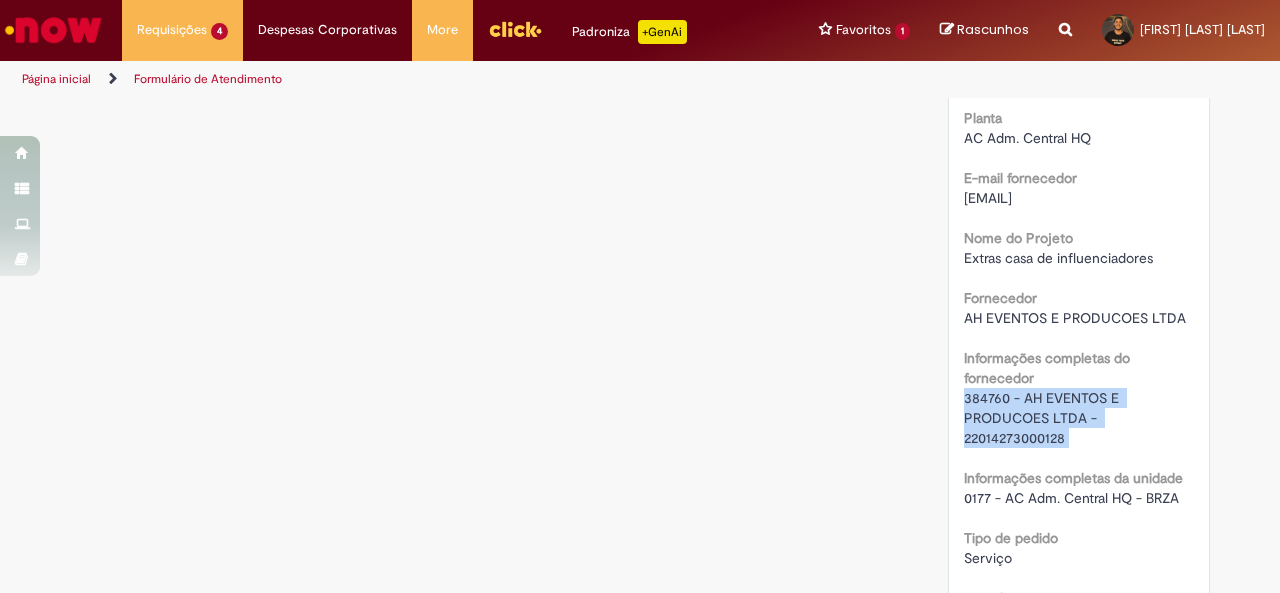 click on "384760 - AH EVENTOS E PRODUCOES LTDA - 22014273000128" at bounding box center (1043, 418) 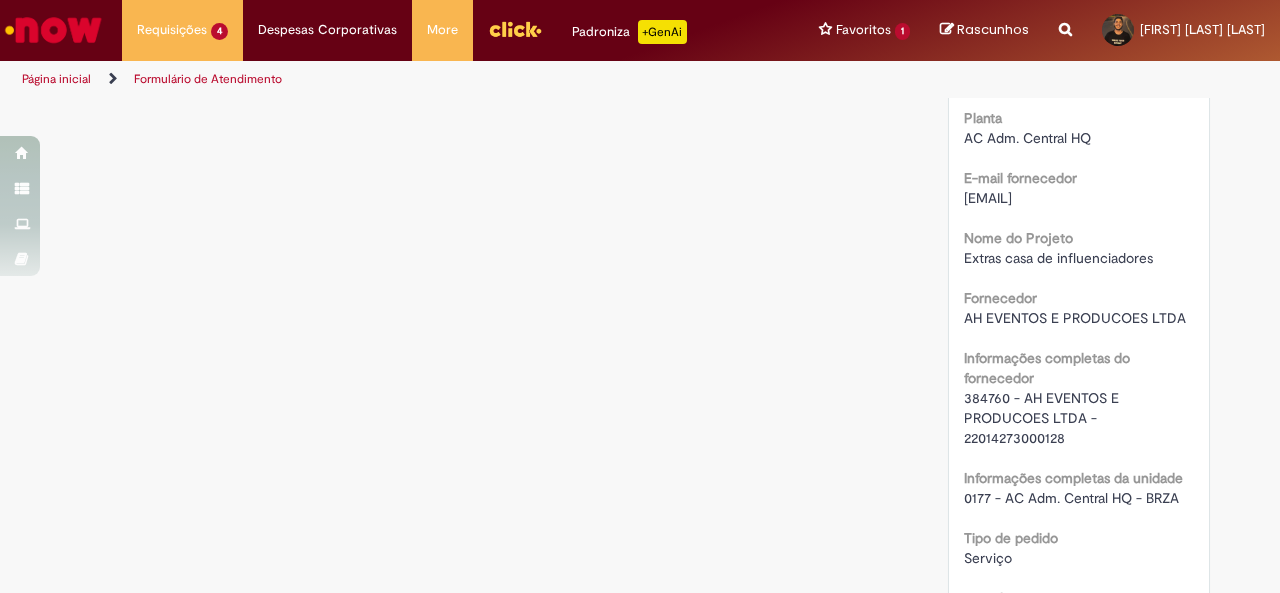 click on "384760 - AH EVENTOS E PRODUCOES LTDA - 22014273000128" at bounding box center [1043, 418] 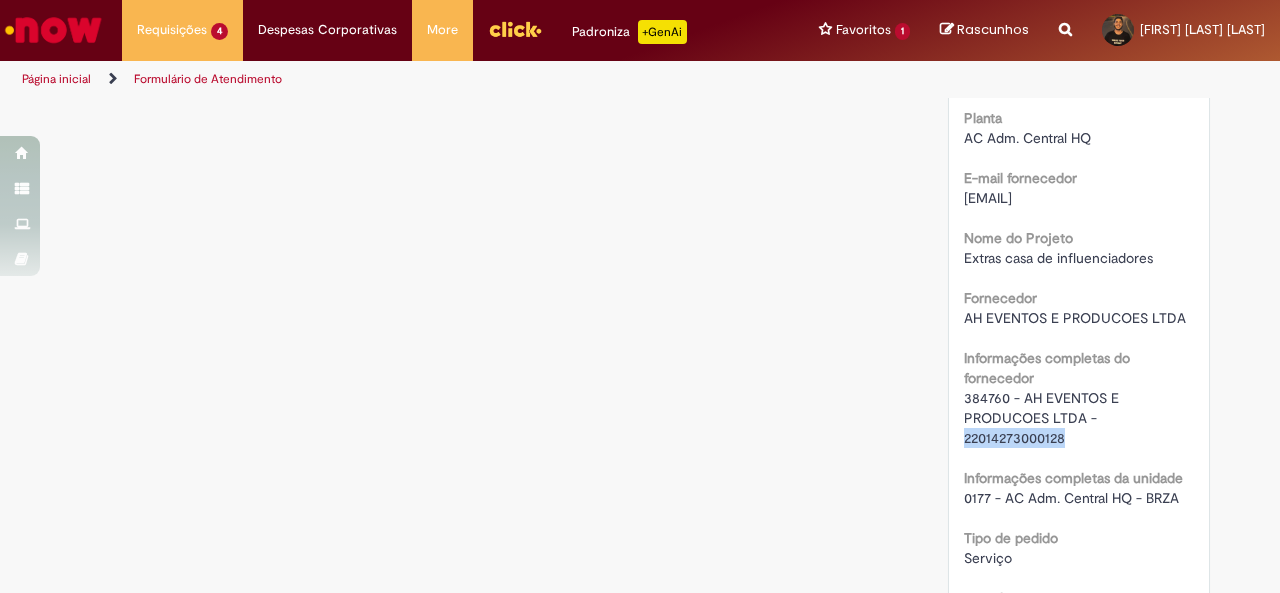 click on "384760 - AH EVENTOS E PRODUCOES LTDA - 22014273000128" at bounding box center (1043, 418) 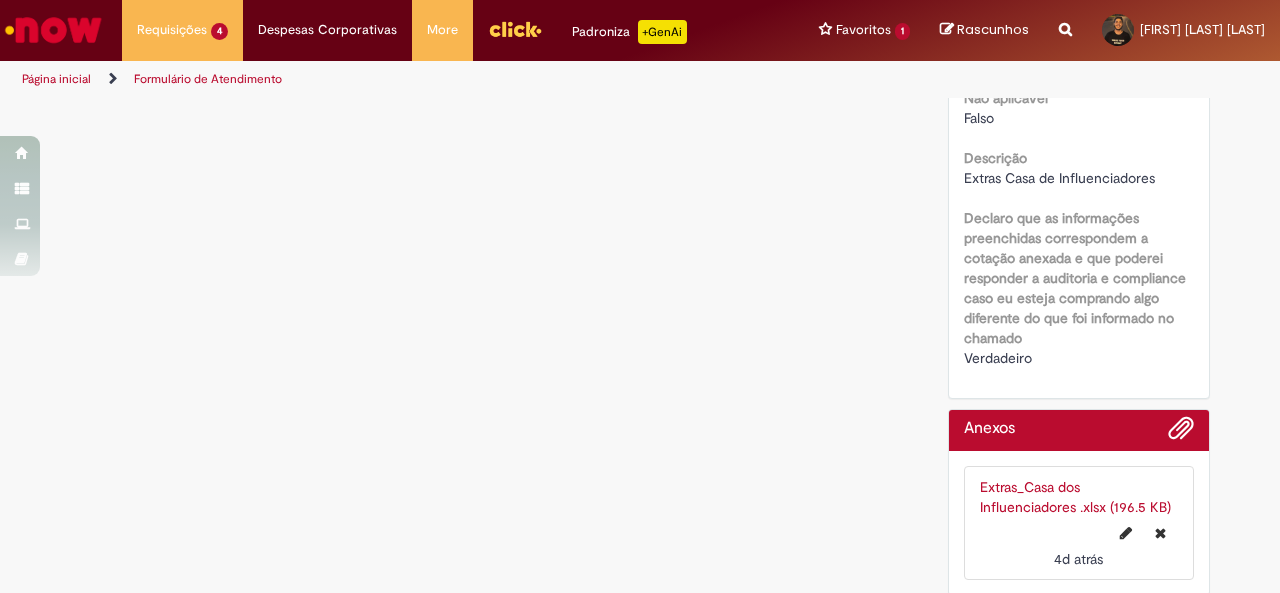 scroll, scrollTop: 2914, scrollLeft: 0, axis: vertical 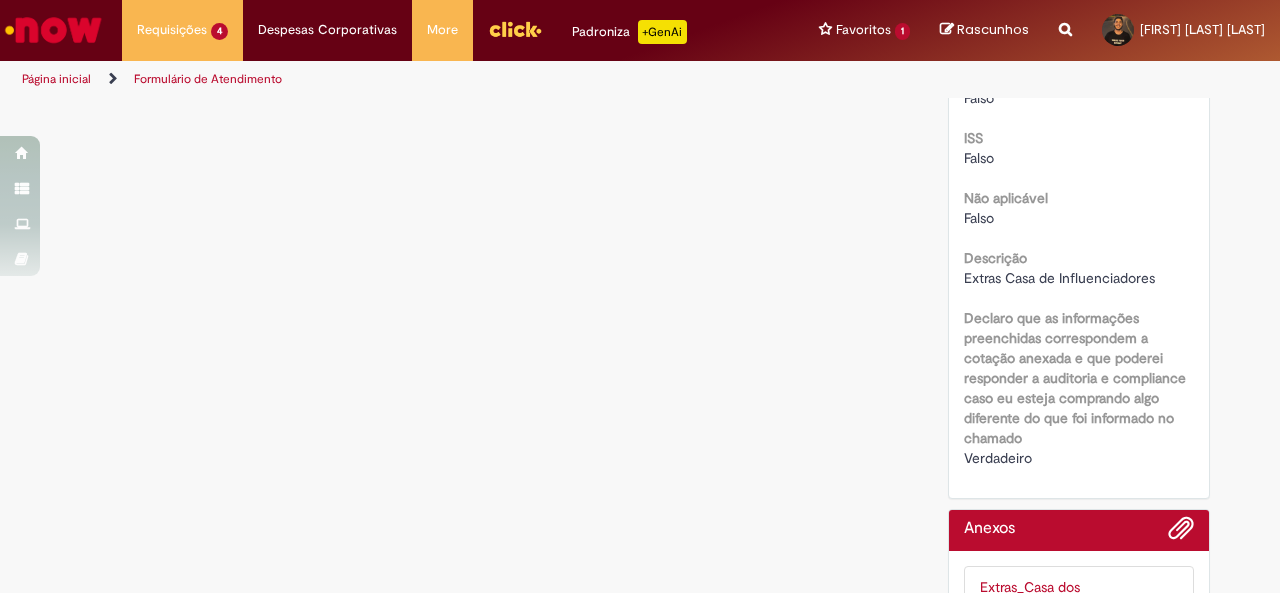 click on "Extras Casa de Influenciadores" at bounding box center (1059, 278) 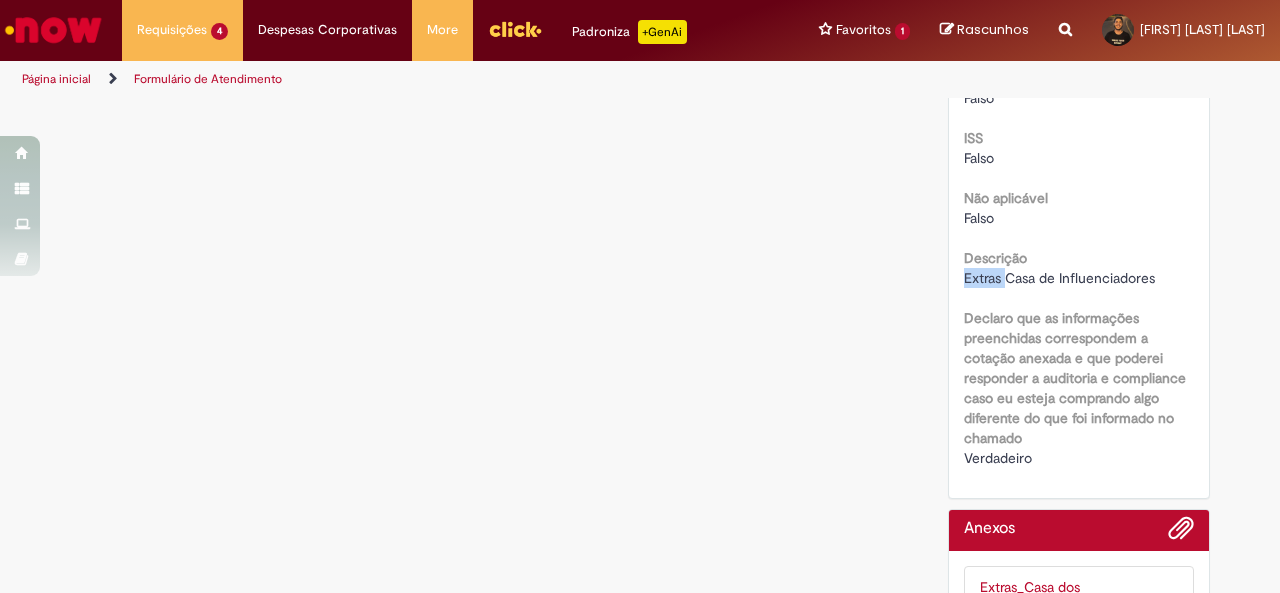 click on "Extras Casa de Influenciadores" at bounding box center (1059, 278) 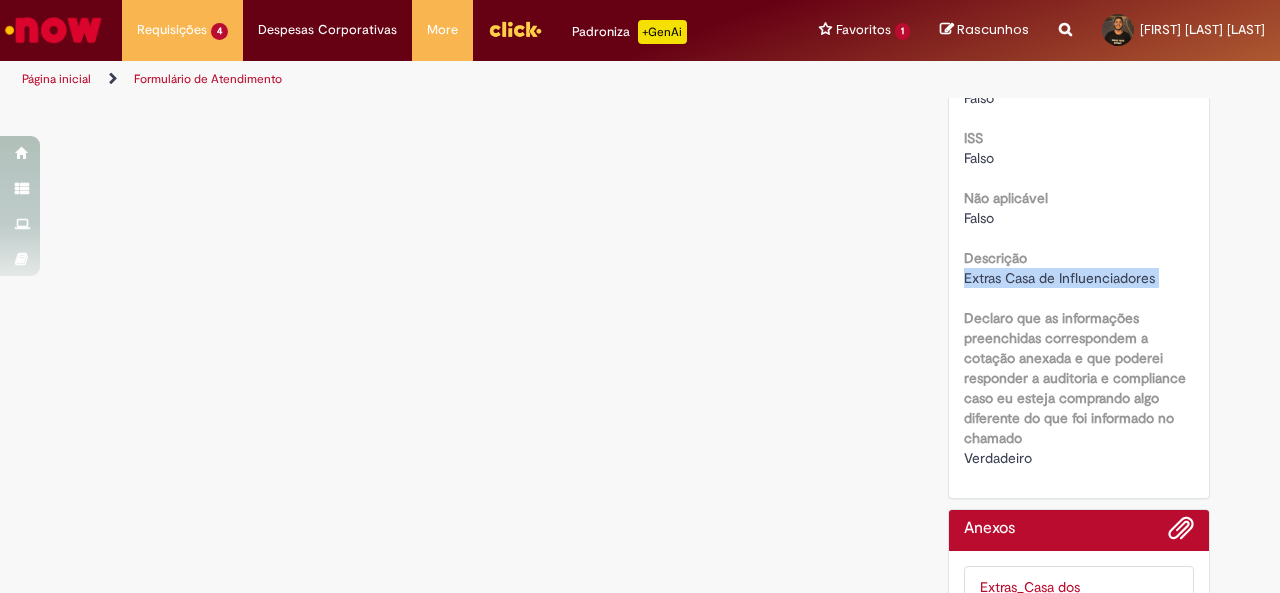 click on "Extras Casa de Influenciadores" at bounding box center [1059, 278] 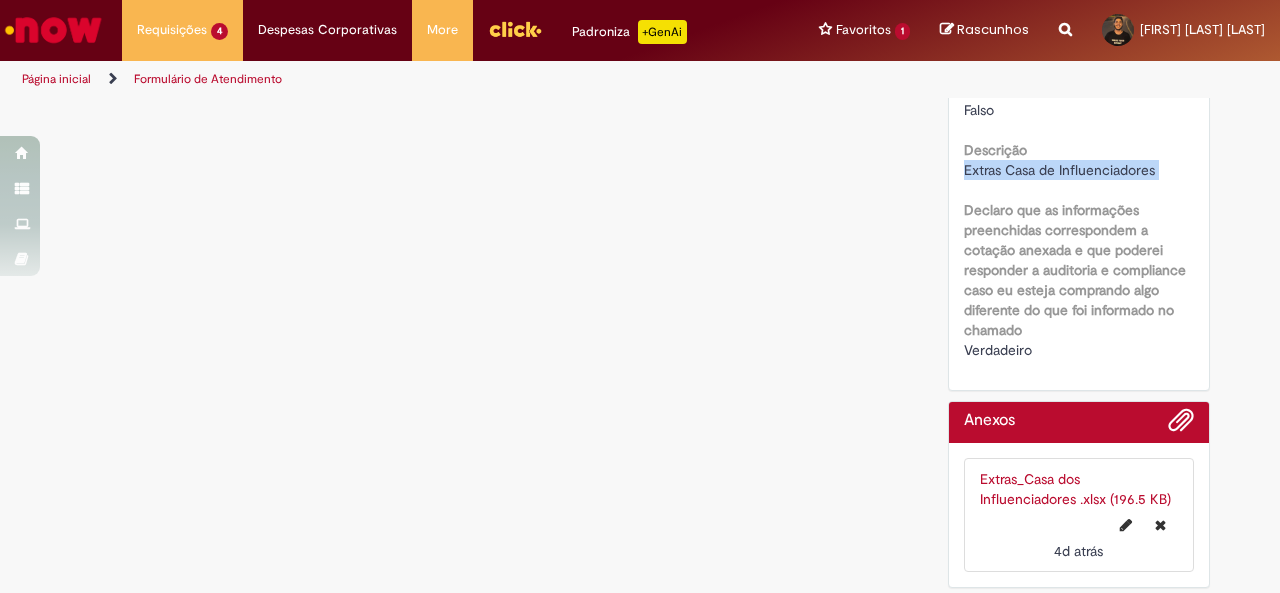 click on "Extras_Casa dos Influenciadores .xlsx (196.5 KB)" at bounding box center (1075, 489) 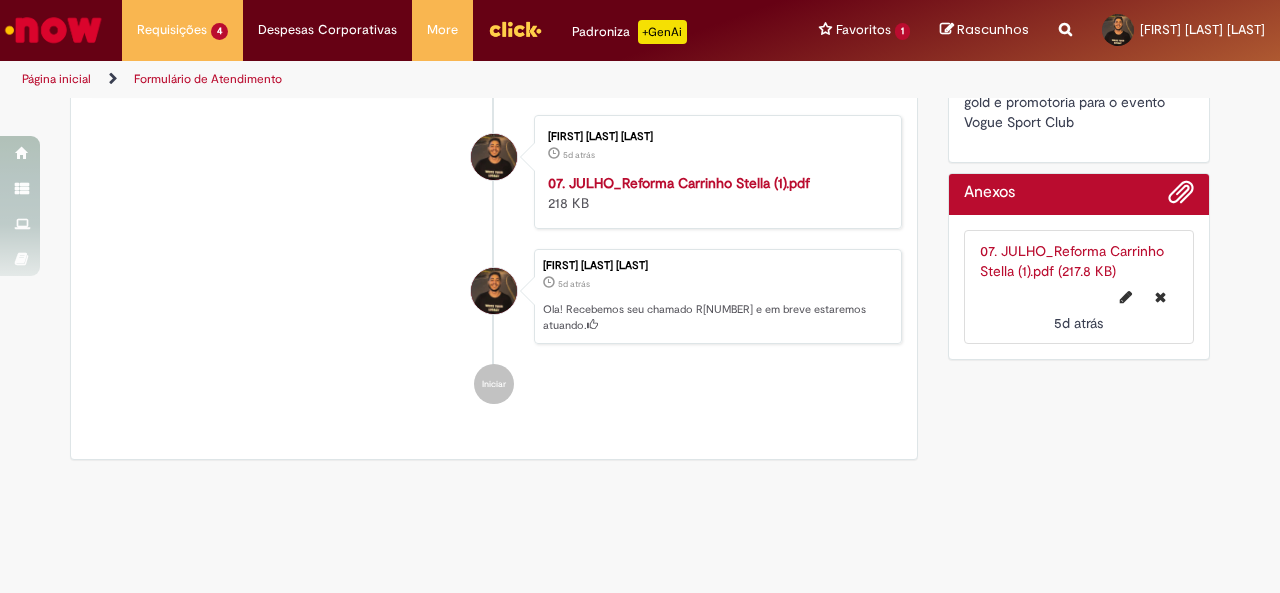 scroll, scrollTop: 1614, scrollLeft: 0, axis: vertical 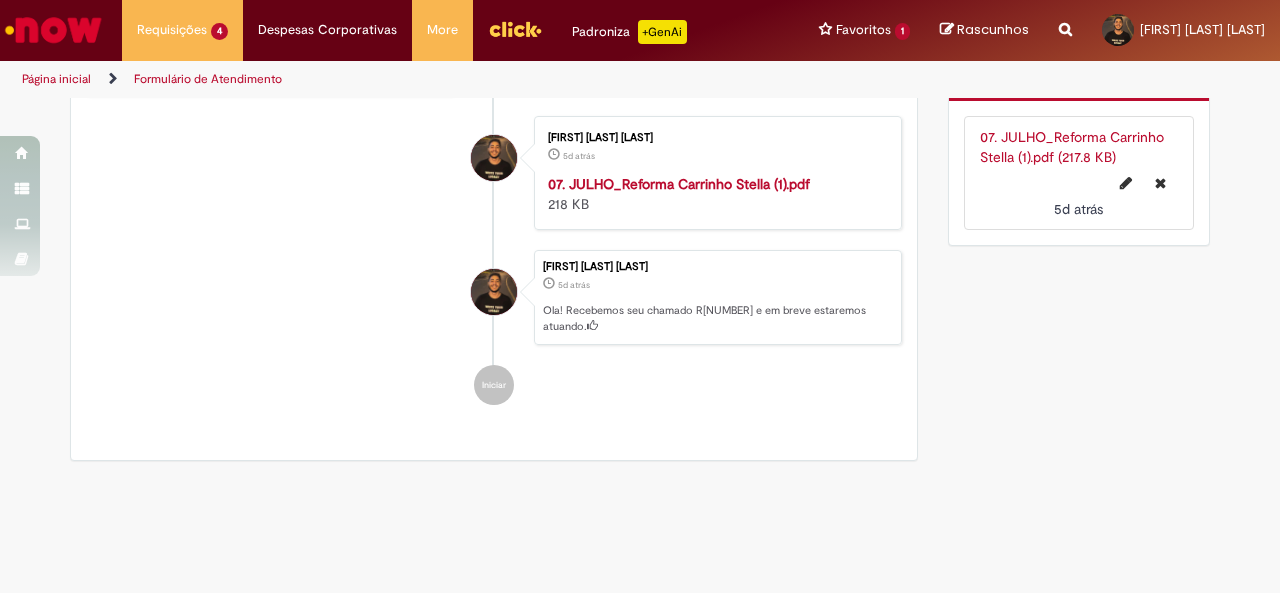 click on "07. JULHO_Reforma Carrinho Stella (1).pdf (217.8 KB)" at bounding box center (1072, 147) 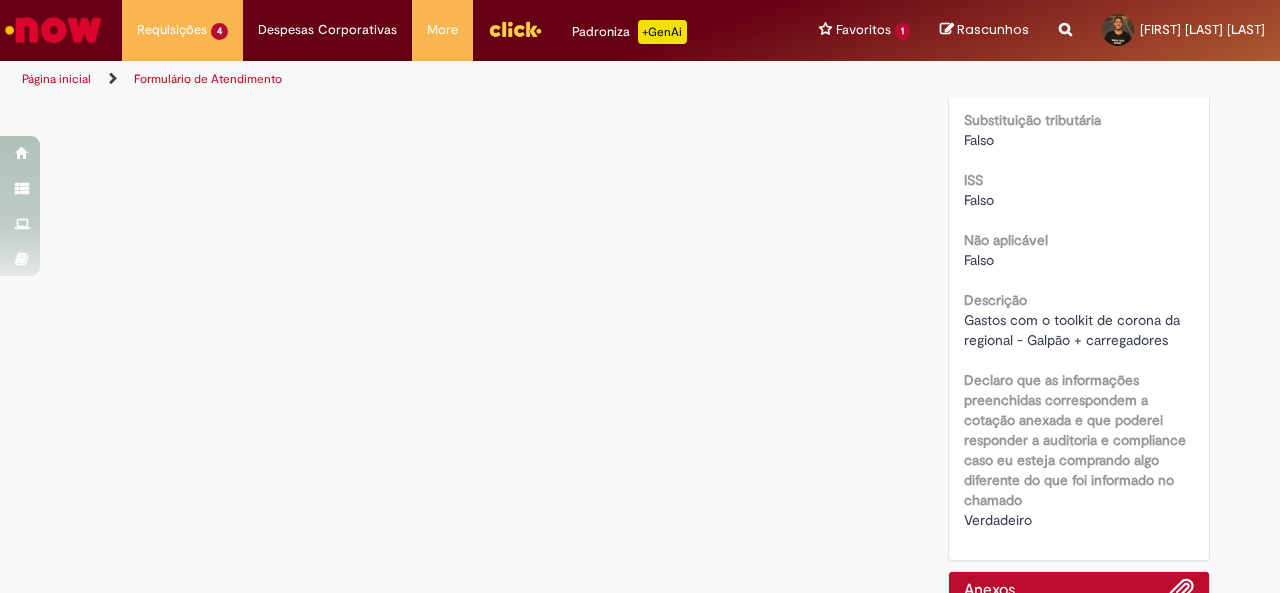 scroll, scrollTop: 3042, scrollLeft: 0, axis: vertical 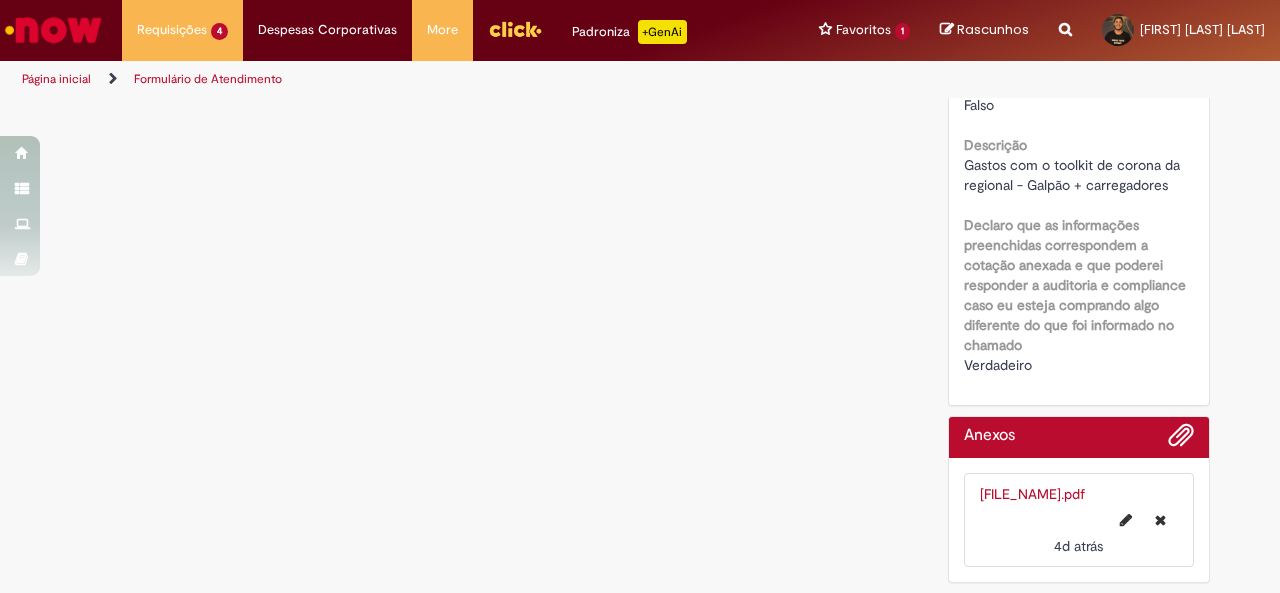 click on "[FILE_NAME].pdf" at bounding box center [1032, 494] 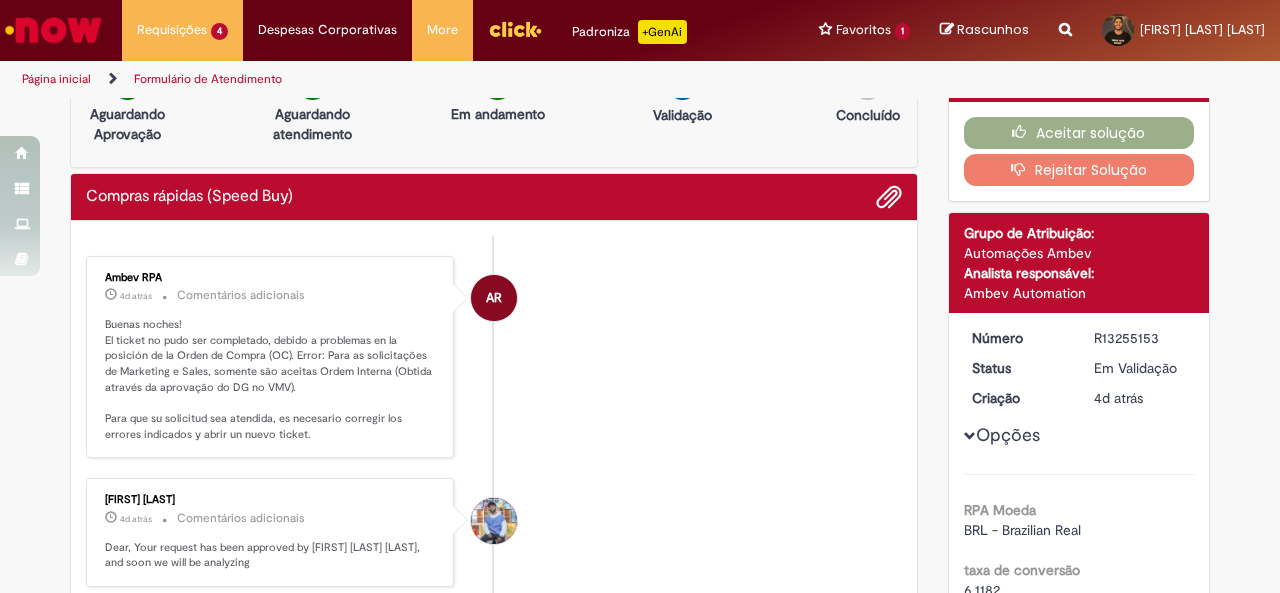 scroll, scrollTop: 0, scrollLeft: 0, axis: both 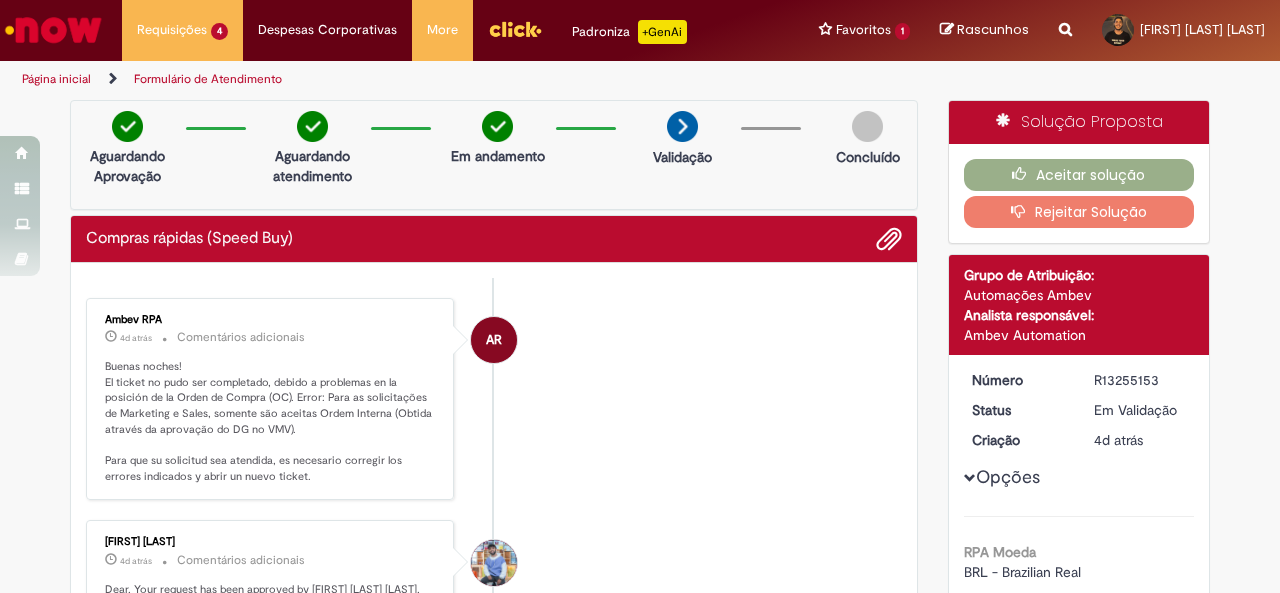 click on "Rejeitar Solução" at bounding box center (1079, 212) 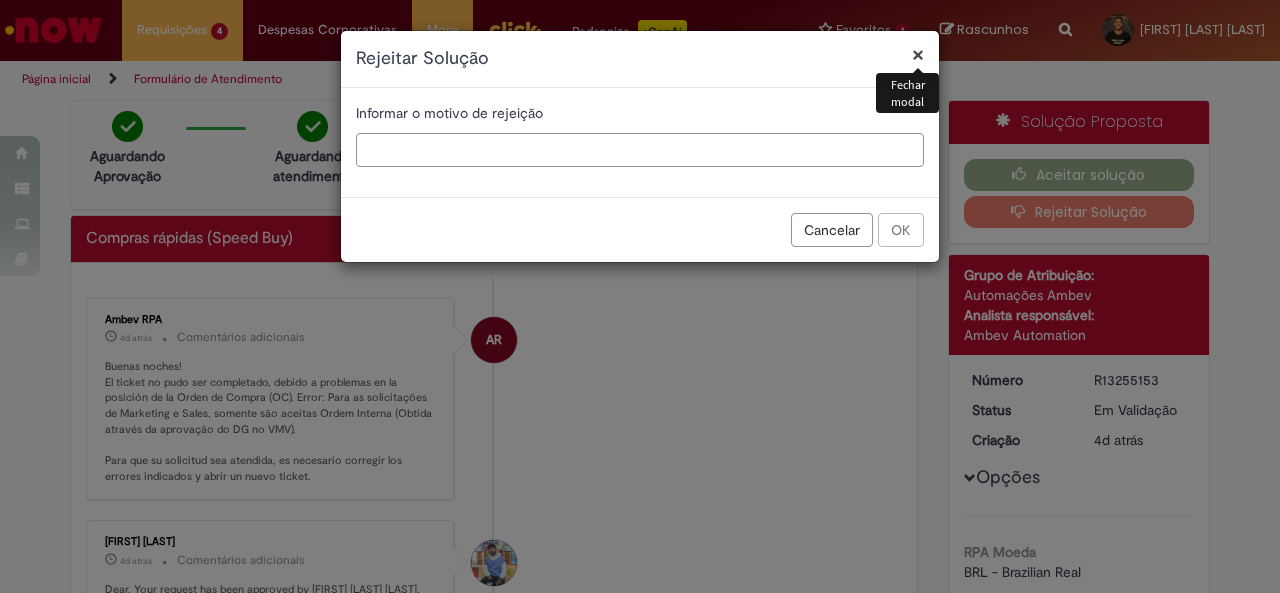 click at bounding box center [640, 150] 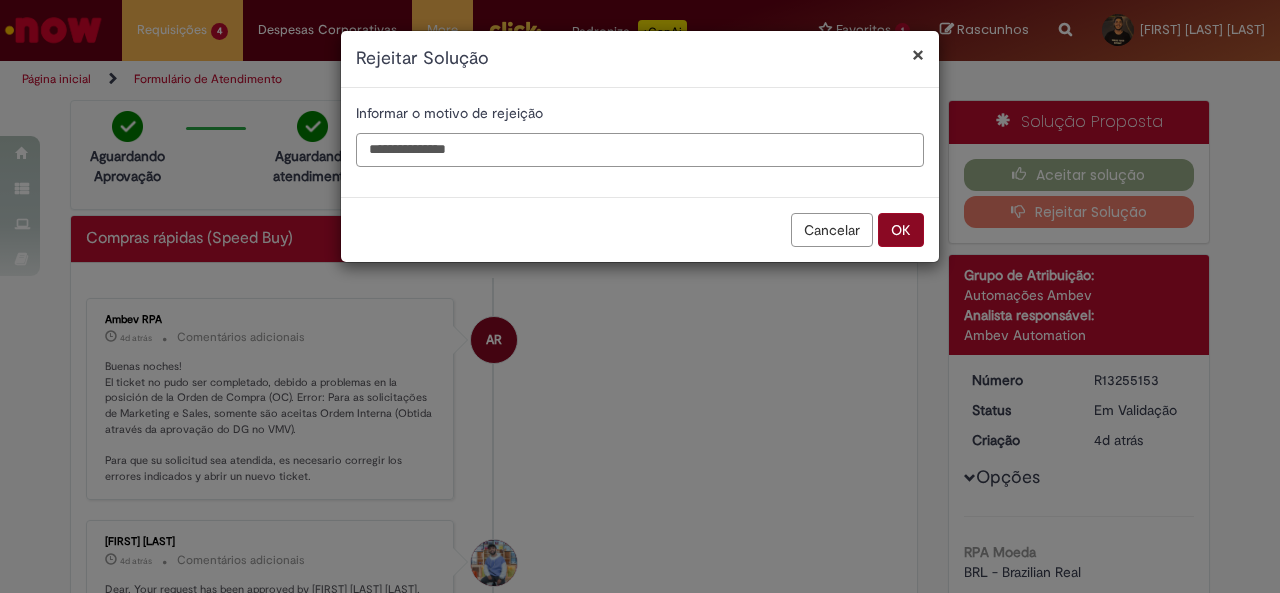 type on "**********" 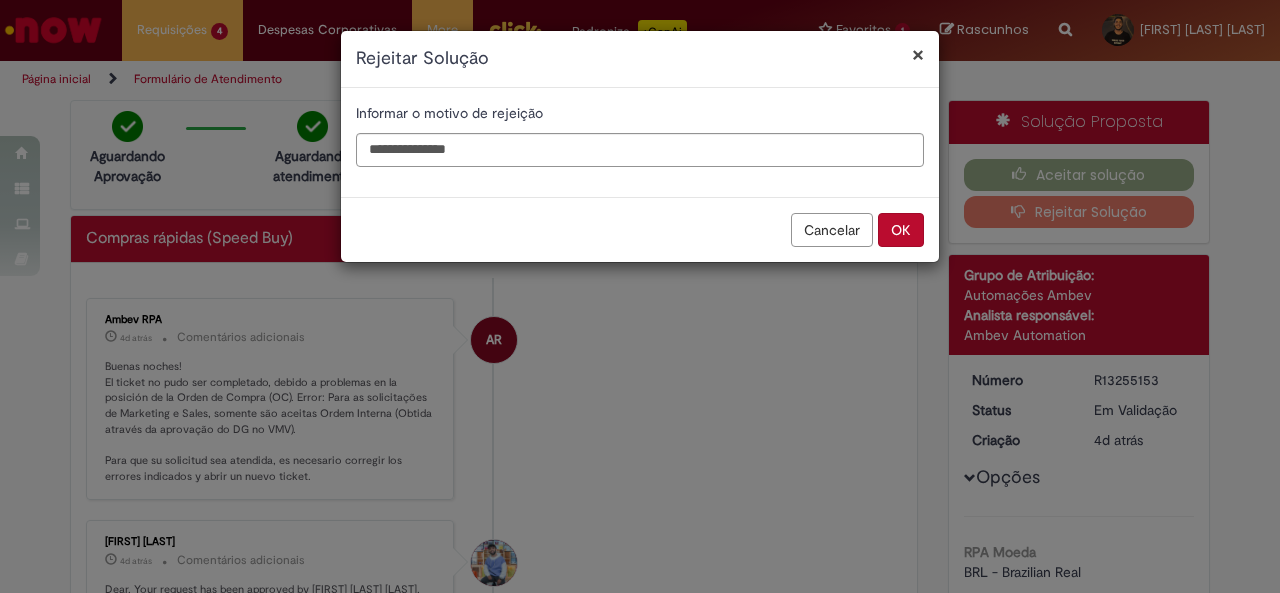click on "OK" at bounding box center [901, 230] 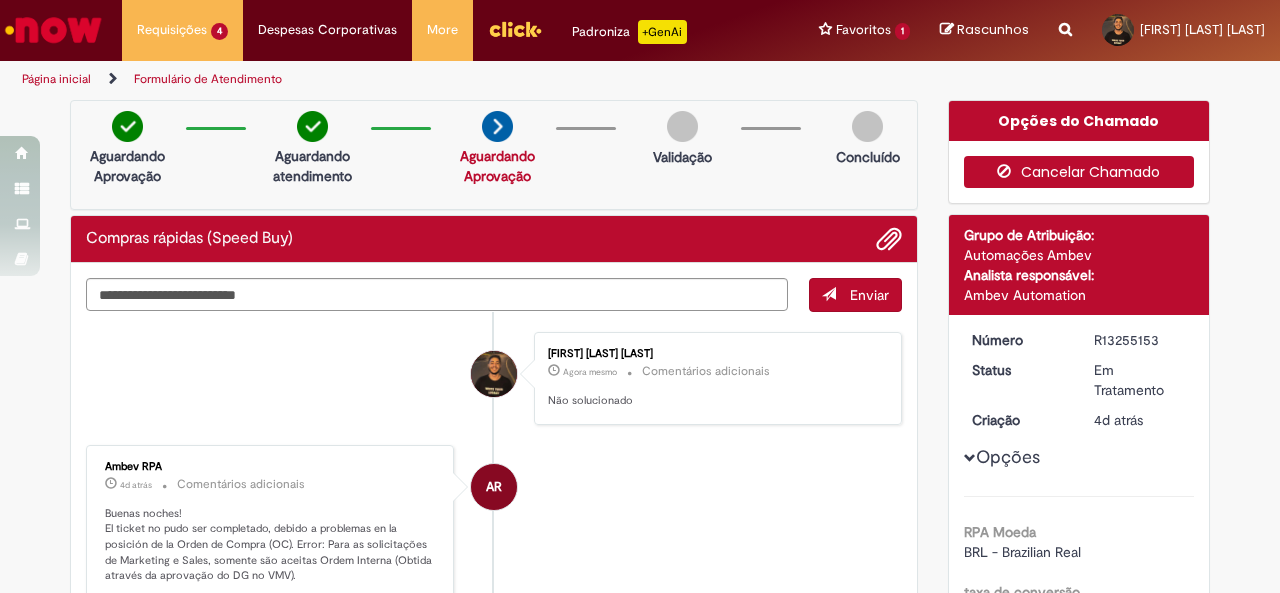 click on "Cancelar Chamado" at bounding box center [1079, 172] 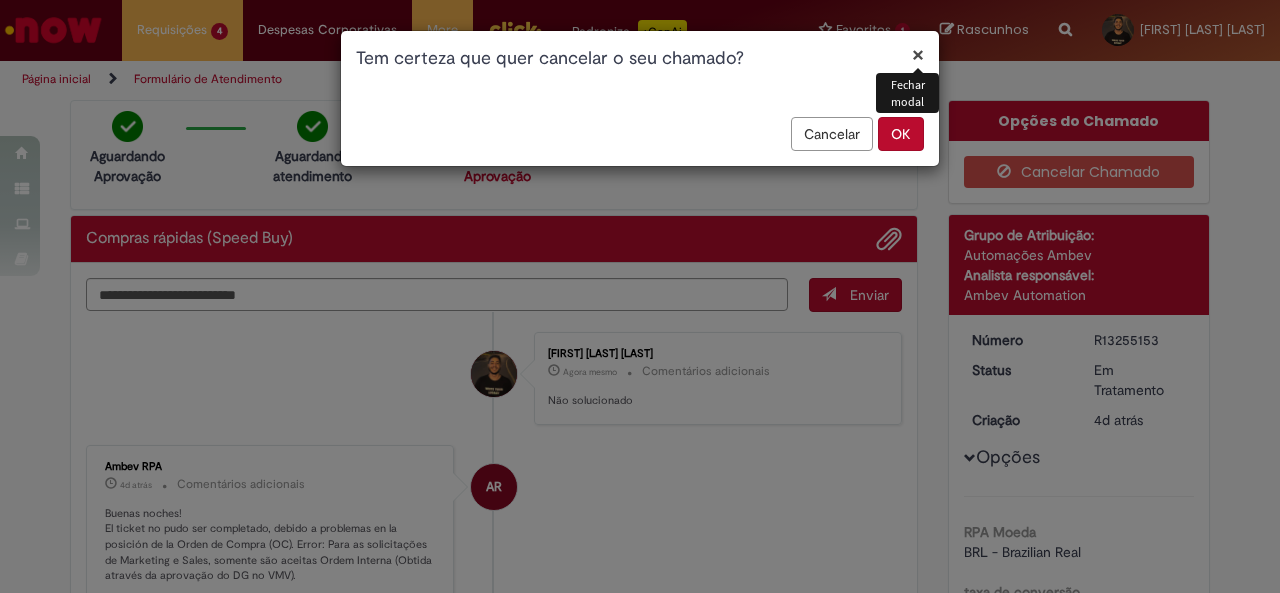 click on "×" at bounding box center (918, 54) 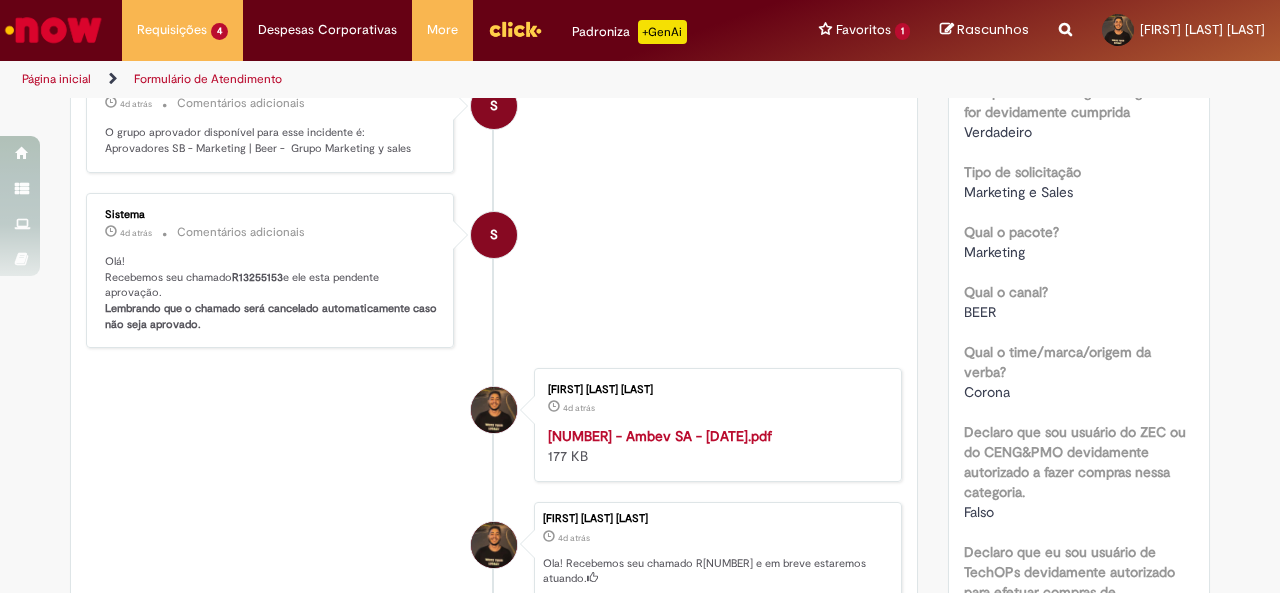 scroll, scrollTop: 1100, scrollLeft: 0, axis: vertical 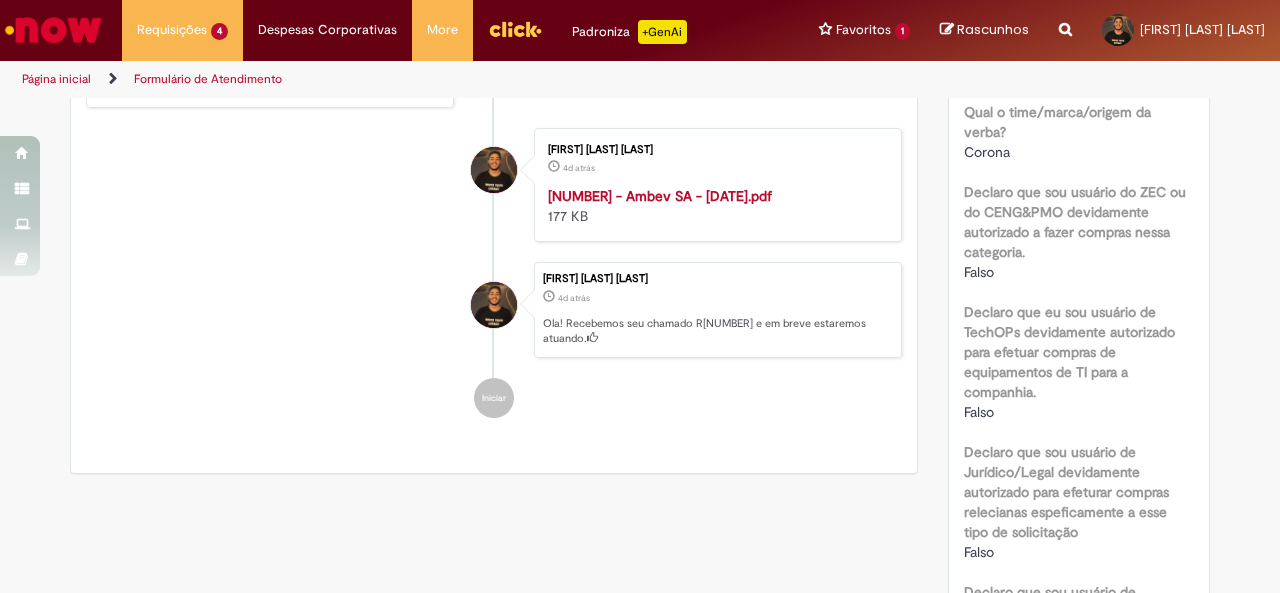 click on "Iniciar" at bounding box center [494, 398] 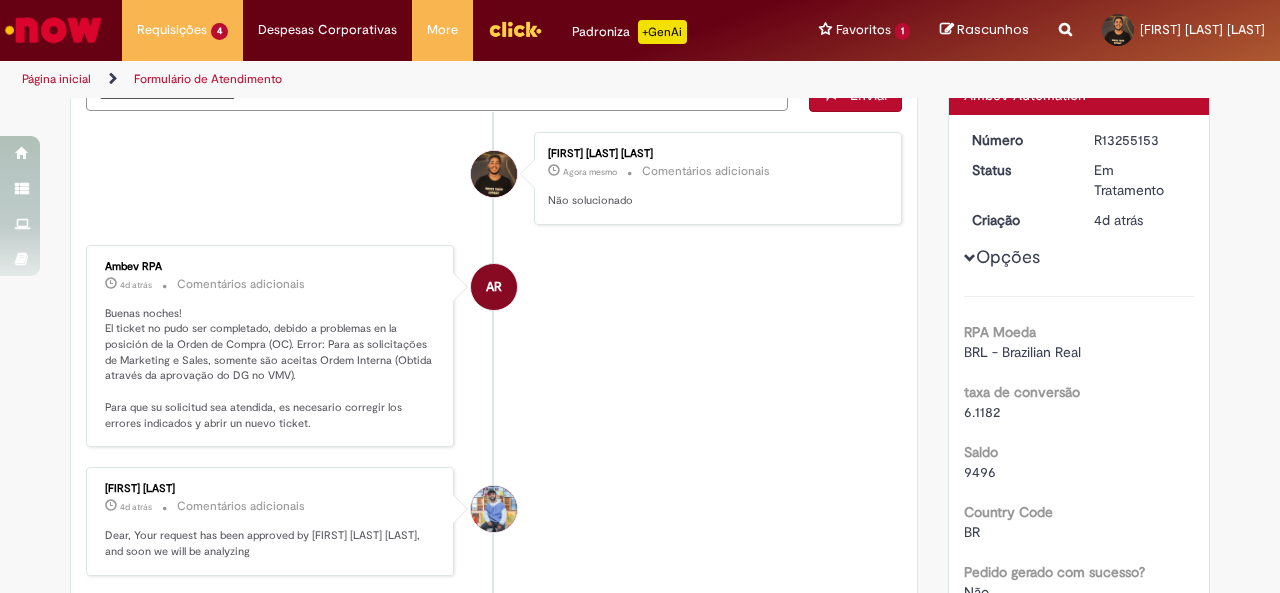 scroll, scrollTop: 0, scrollLeft: 0, axis: both 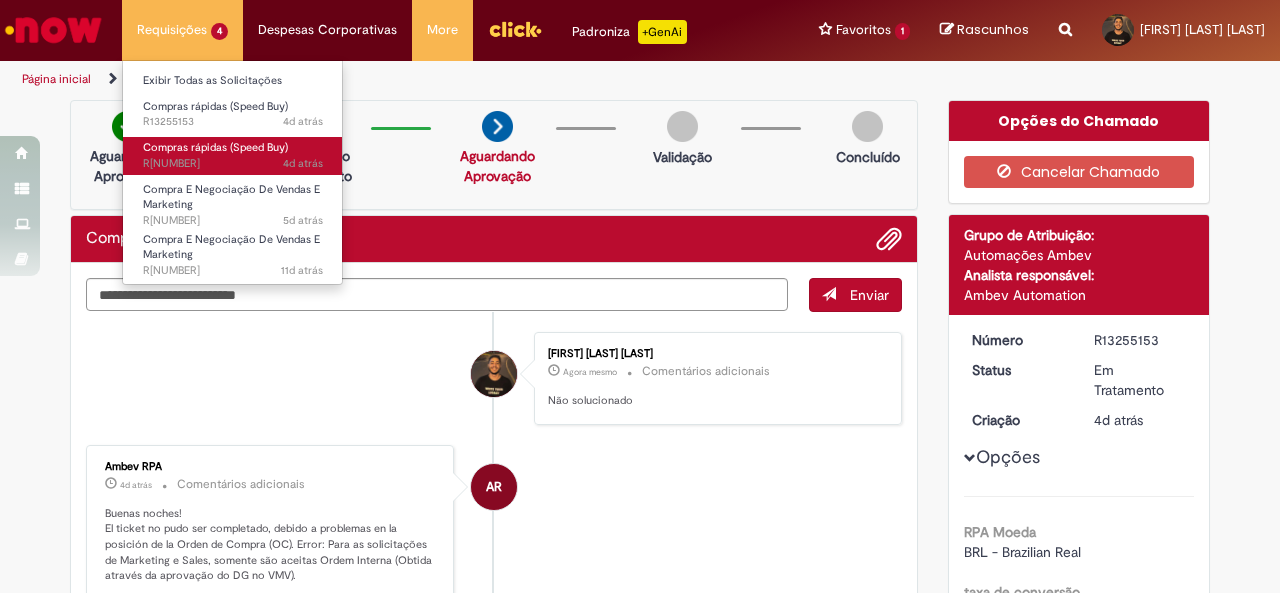 click on "Compras rápidas (Speed Buy)" at bounding box center [215, 147] 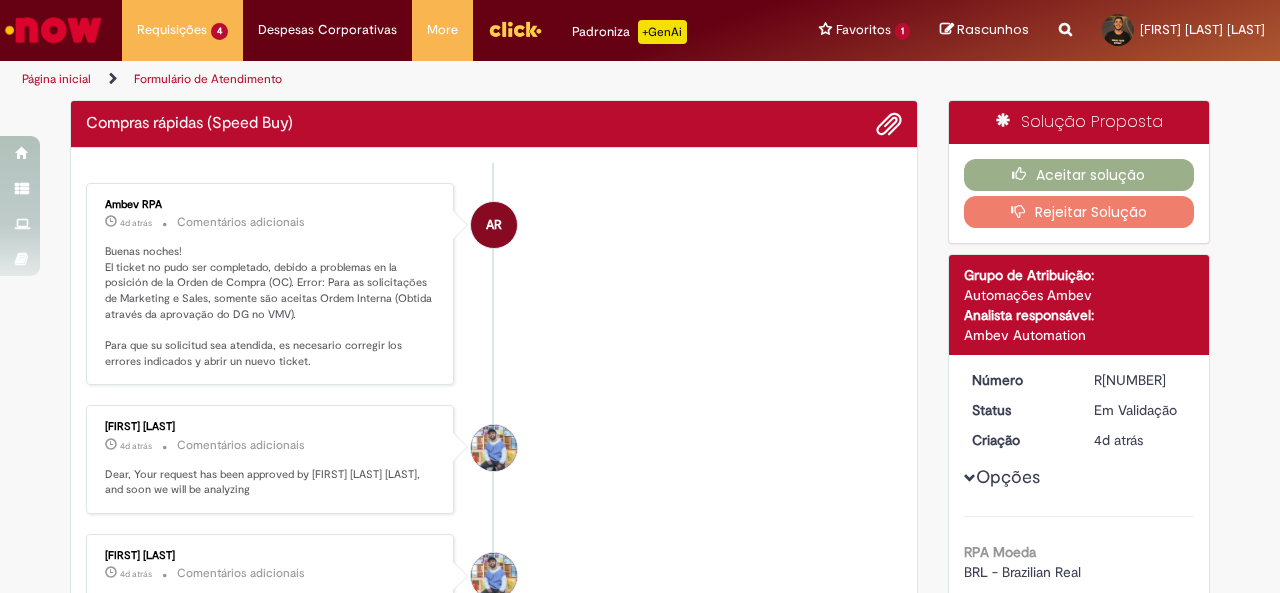 click on "AR
Ambev RPA
4d atrás 4 dias atrás     Comentários adicionais
Buenas noches!
El ticket no pudo ser completado, debido a problemas en la posición de la Orden de Compra (OC). Error: Para as solicitações de Marketing e Sales, somente são aceitas Ordem Interna (Obtida através da aprovação do DG no VMV).
Para que su solicitud sea atendida, es necesario corregir los errores indicados y abrir un nuevo ticket." at bounding box center (494, 284) 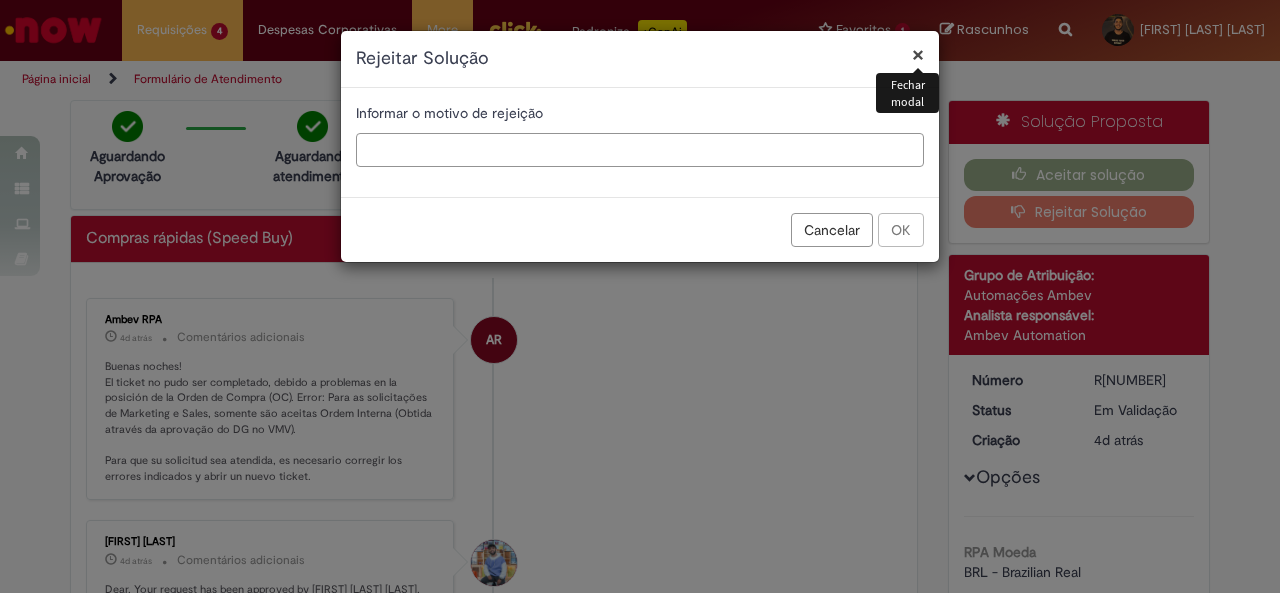 click at bounding box center [640, 150] 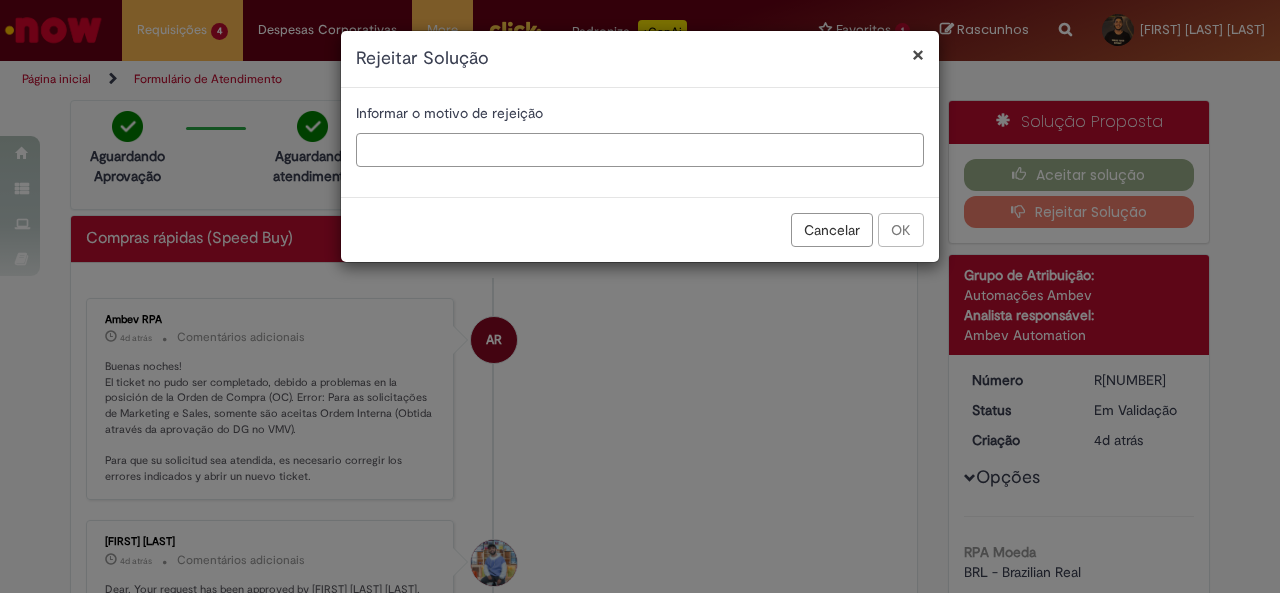 click at bounding box center [640, 150] 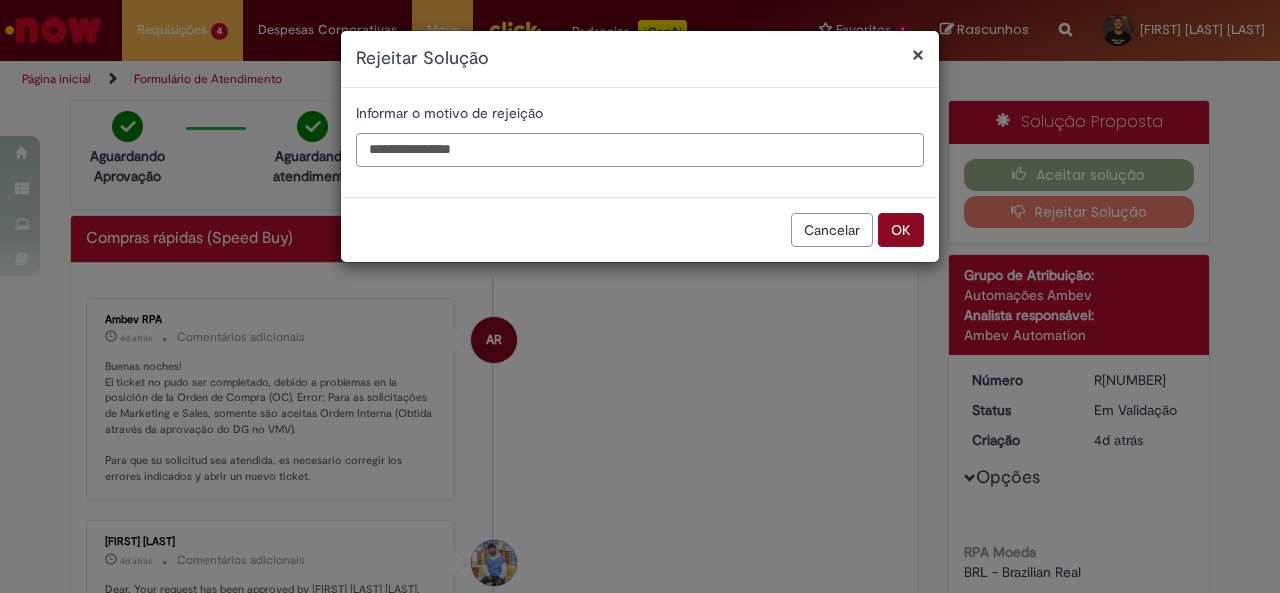 type on "**********" 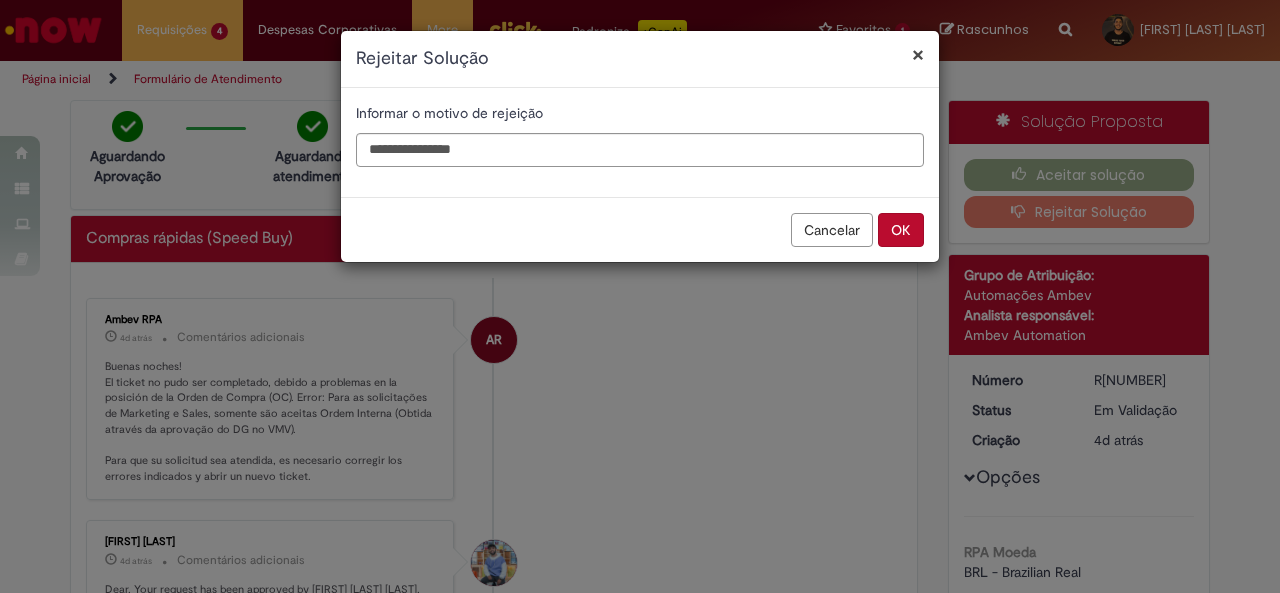 click on "OK" at bounding box center (901, 230) 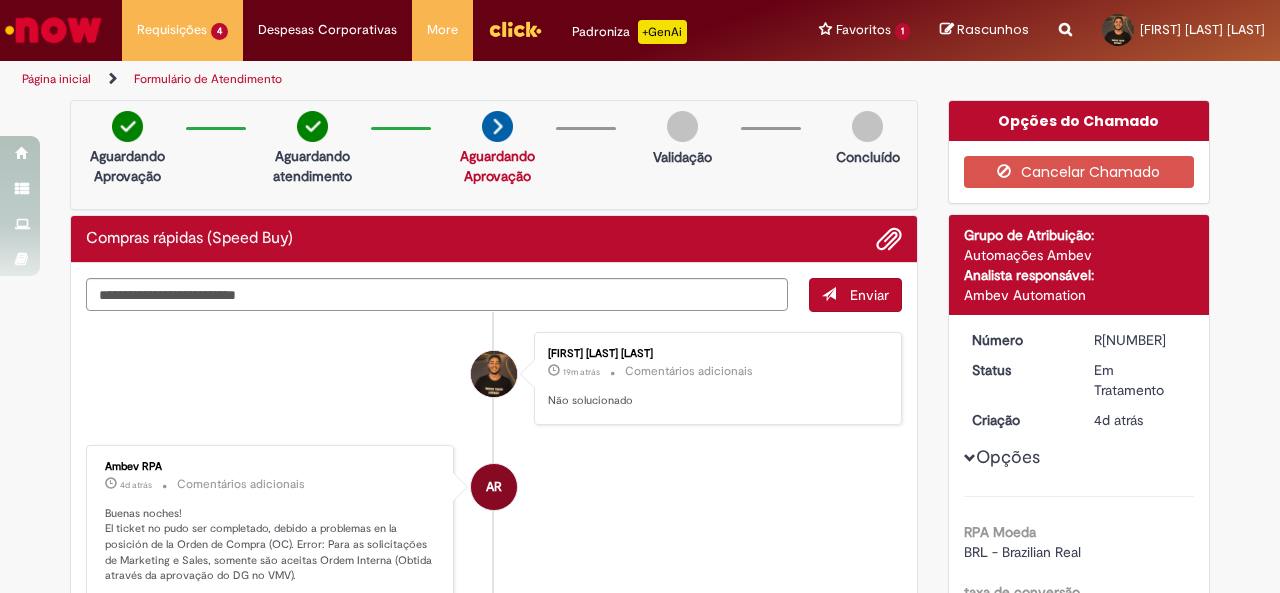 click on "Enviar
[FIRST] [LAST] [LAST]
19m atrás 19 minutos atrás     Comentários adicionais
Não solucionado
AR
Ambev RPA
4d atrás 4 dias atrás     Comentários adicionais
[FIRST] [LAST] [LAST]
4d atrás" at bounding box center (494, 918) 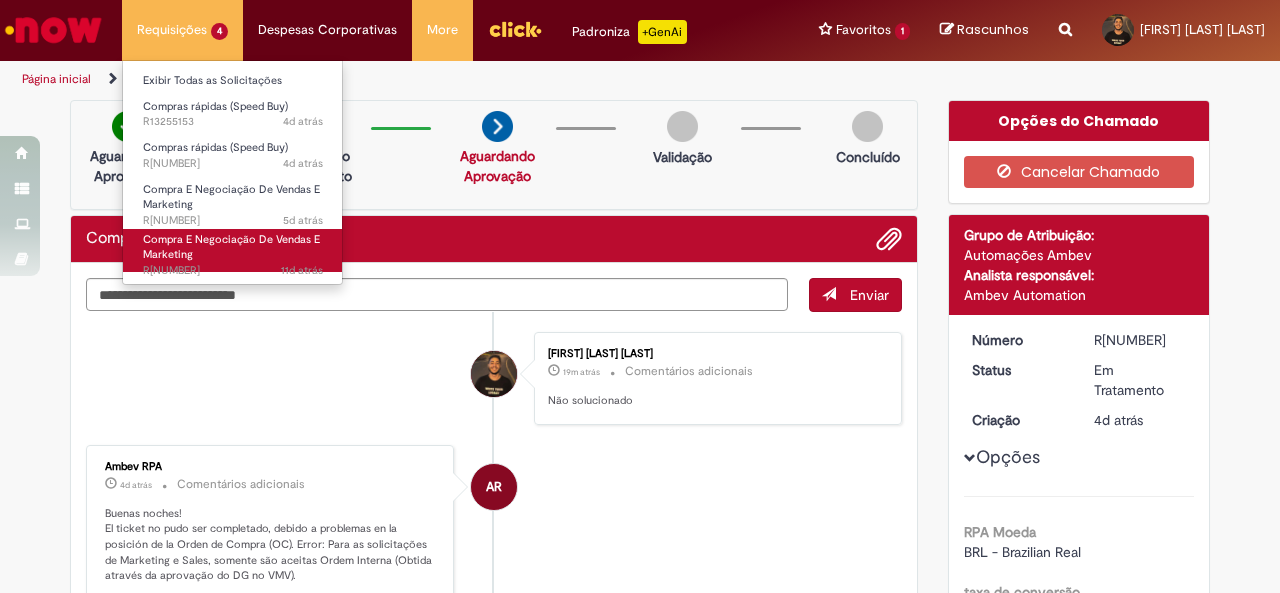 click on "Compra E Negociação De Vendas E Marketing
11d atrás 11 dias atrás  R[NUMBER]" at bounding box center [233, 250] 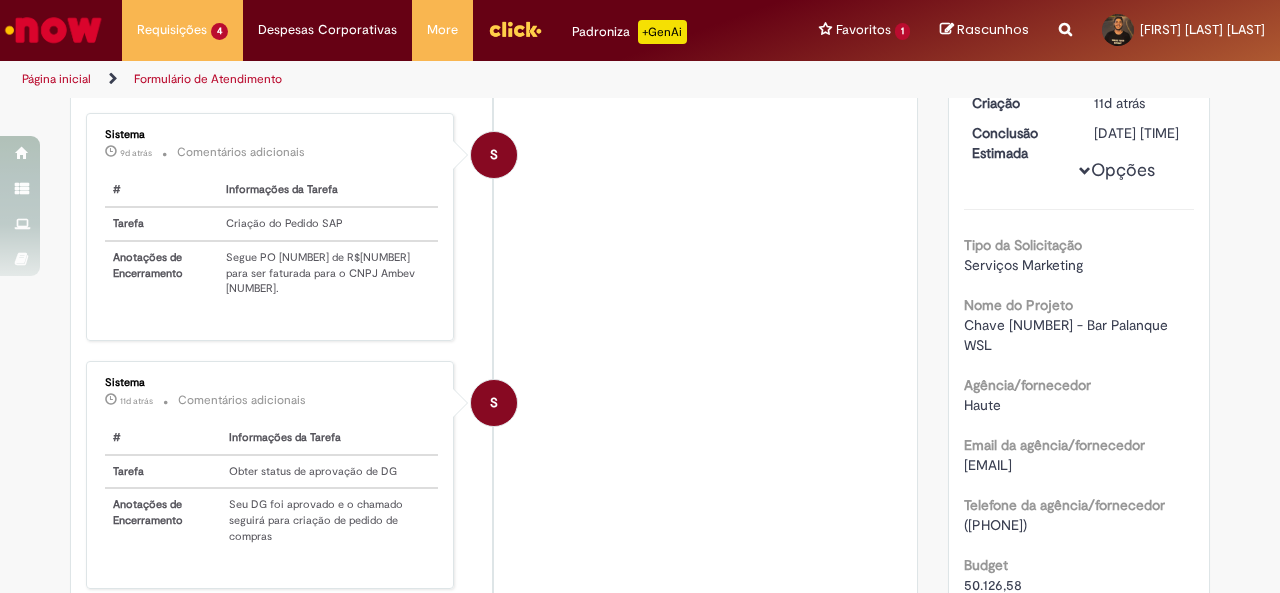 scroll, scrollTop: 0, scrollLeft: 0, axis: both 